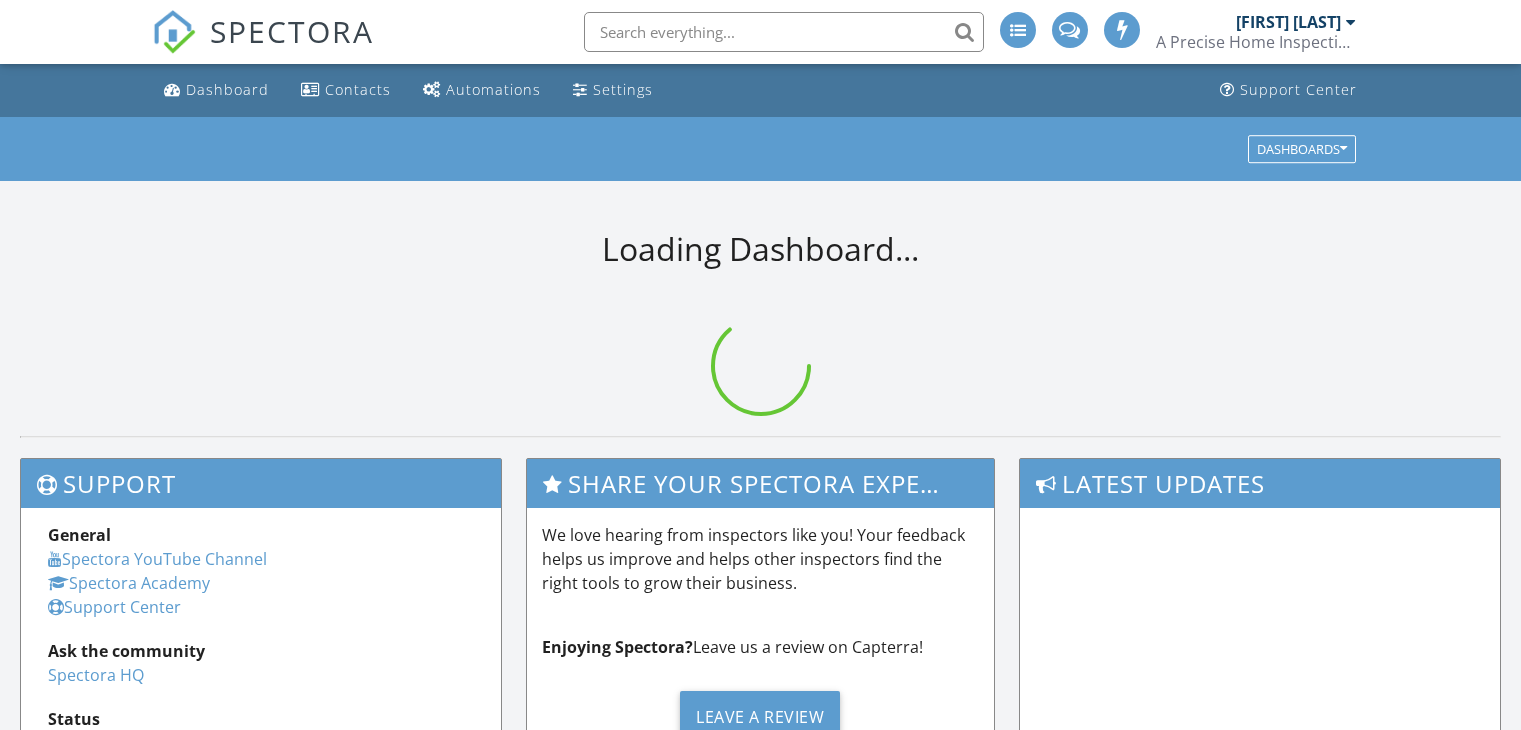 scroll, scrollTop: 0, scrollLeft: 0, axis: both 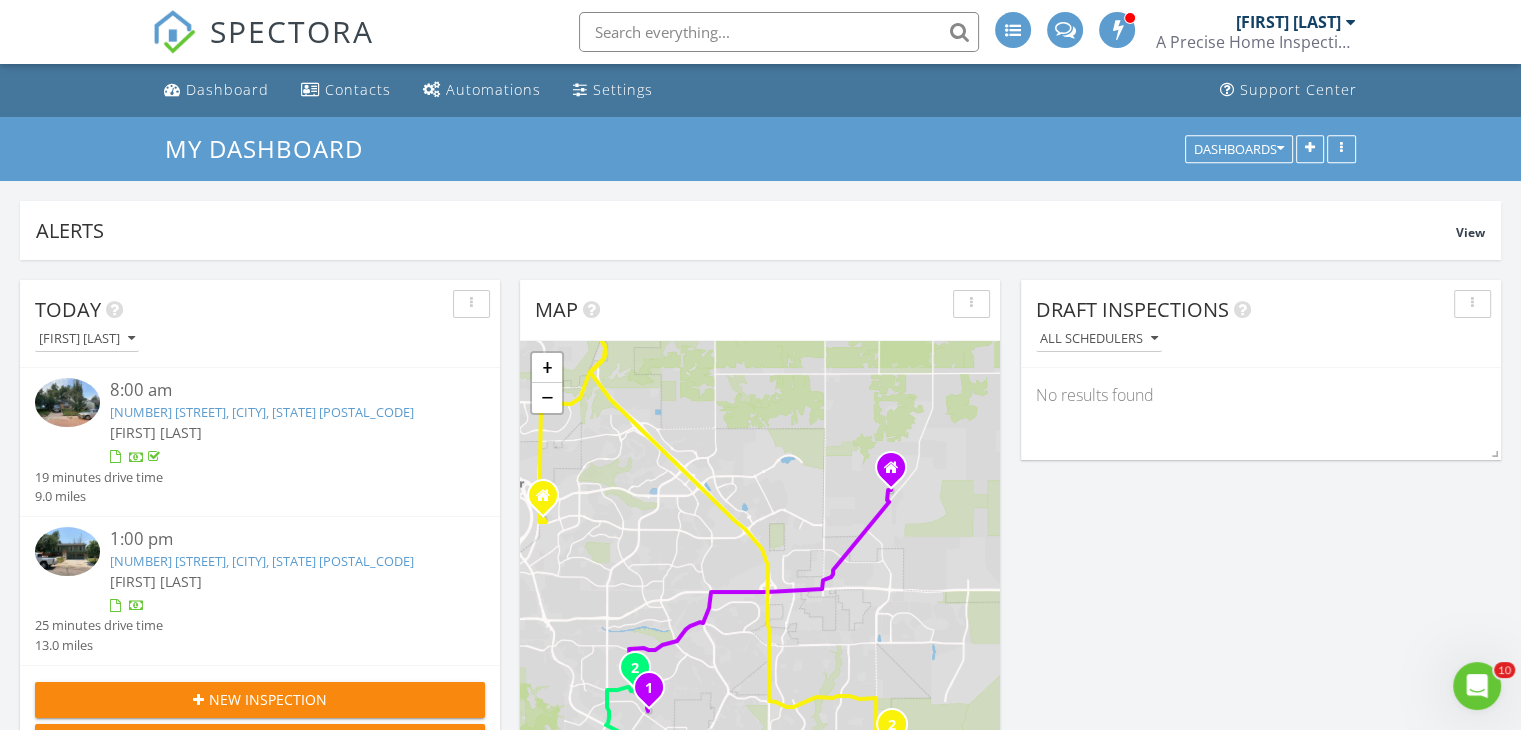 click on "[FIRST] [LAST]" at bounding box center (279, 581) 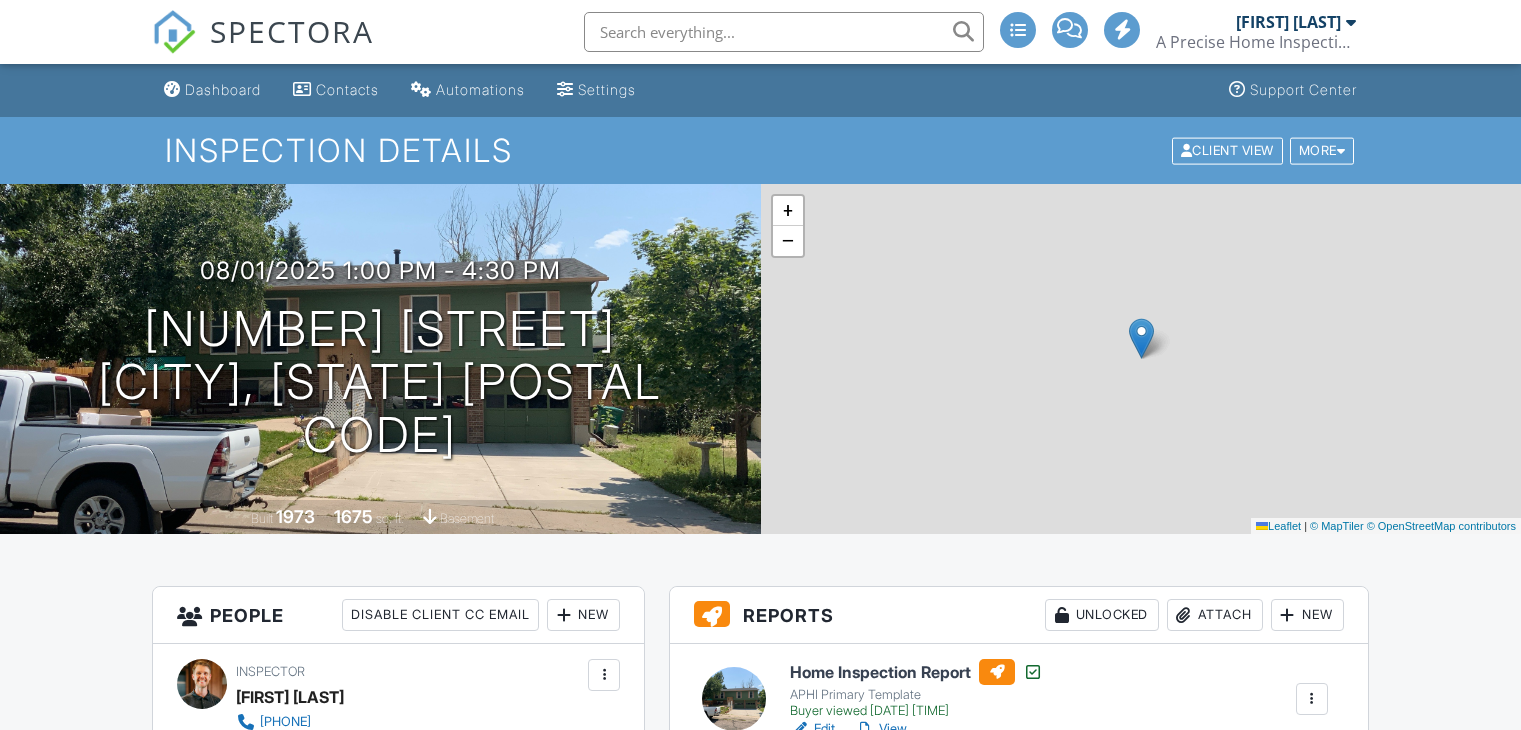 scroll, scrollTop: 0, scrollLeft: 0, axis: both 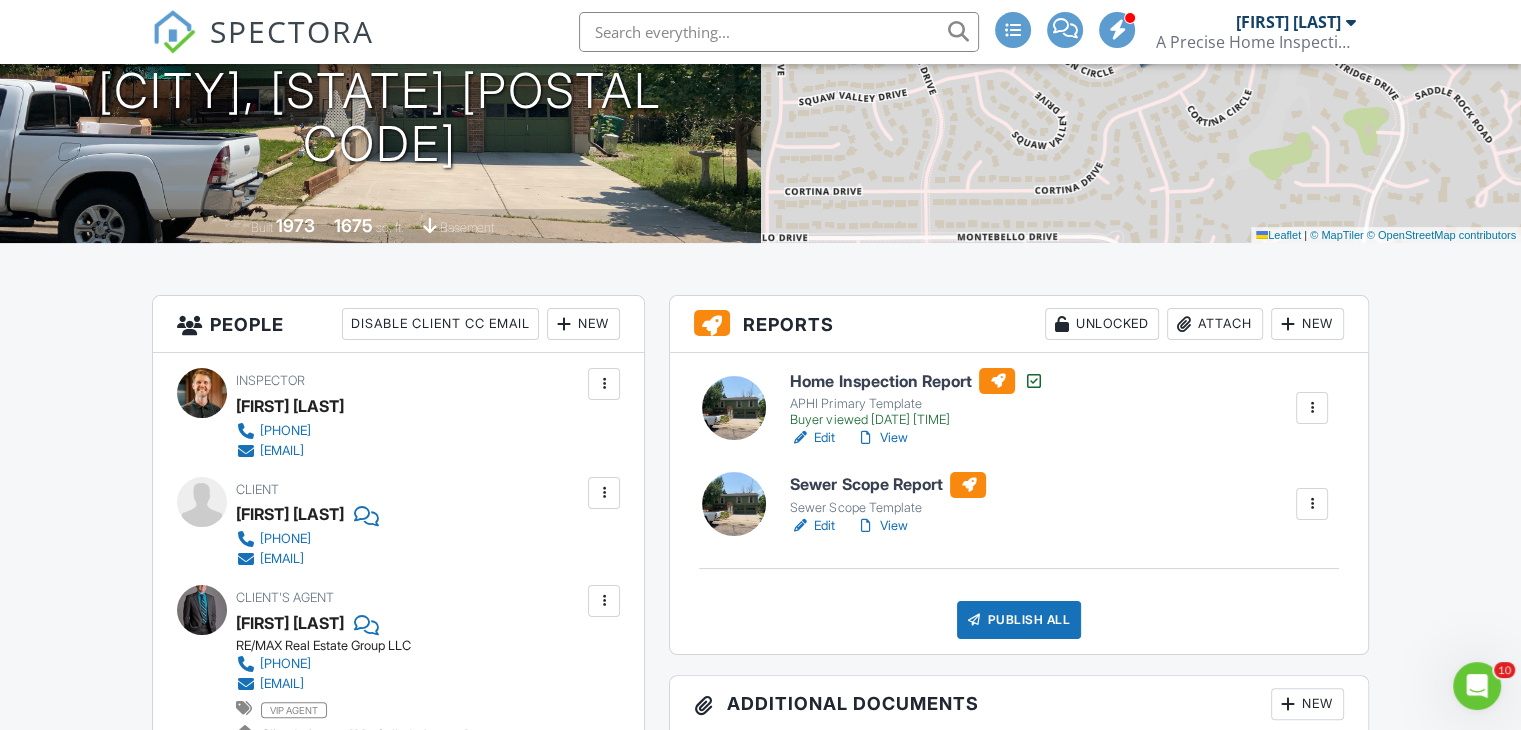 click on "Sewer Scope Template" at bounding box center [888, 508] 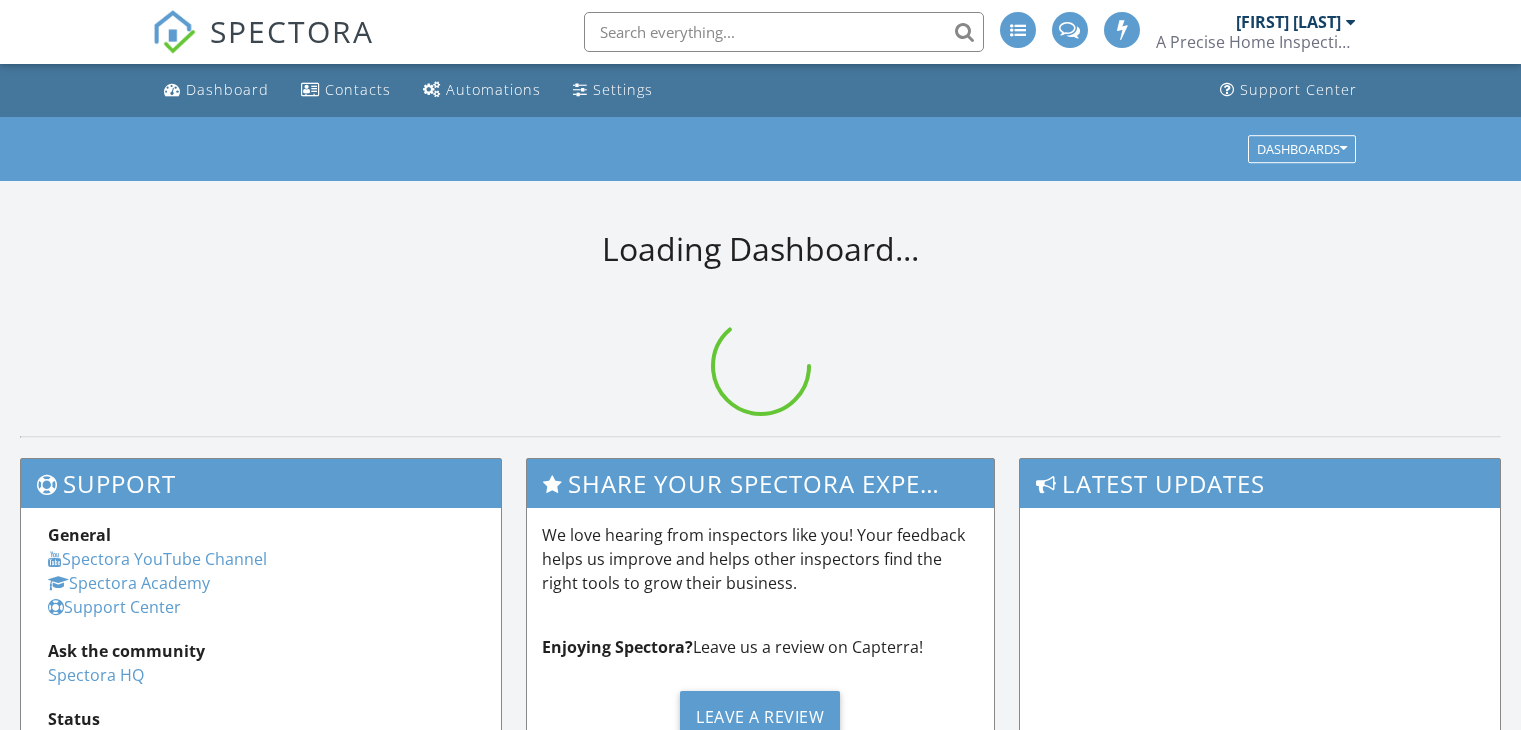 scroll, scrollTop: 0, scrollLeft: 0, axis: both 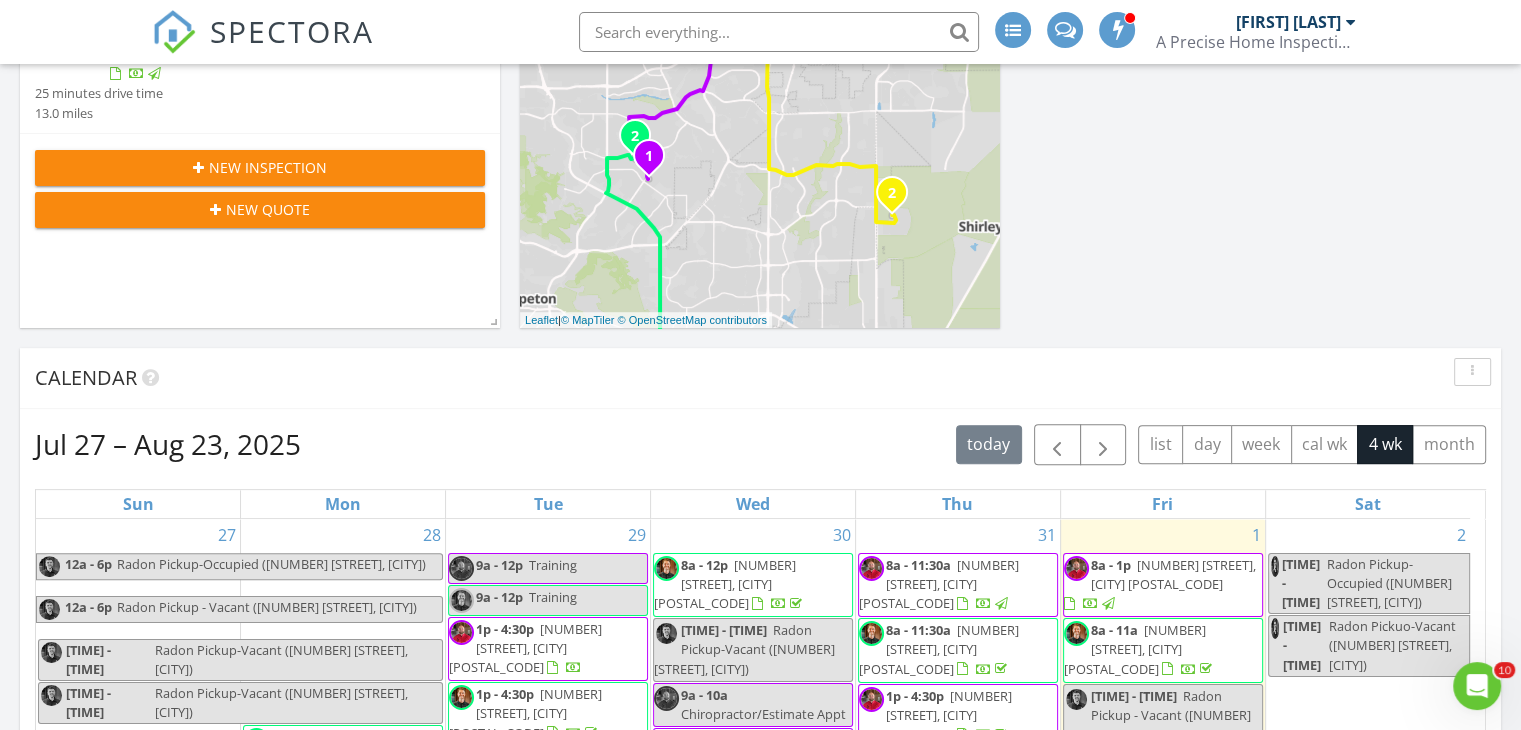click on "[NUMBER] [STREET], [CITY] [POSTAL_CODE]" at bounding box center (939, 649) 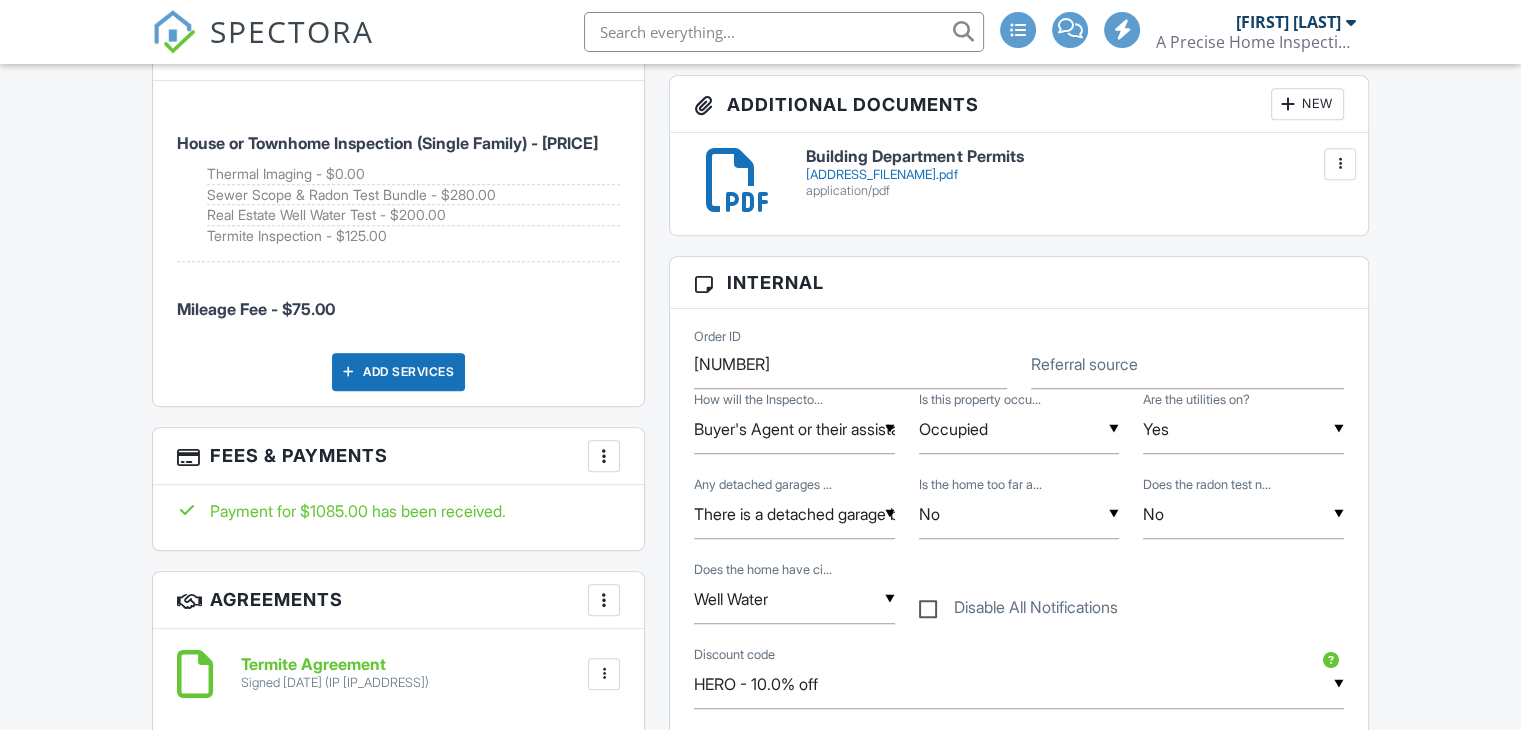 scroll, scrollTop: 1192, scrollLeft: 0, axis: vertical 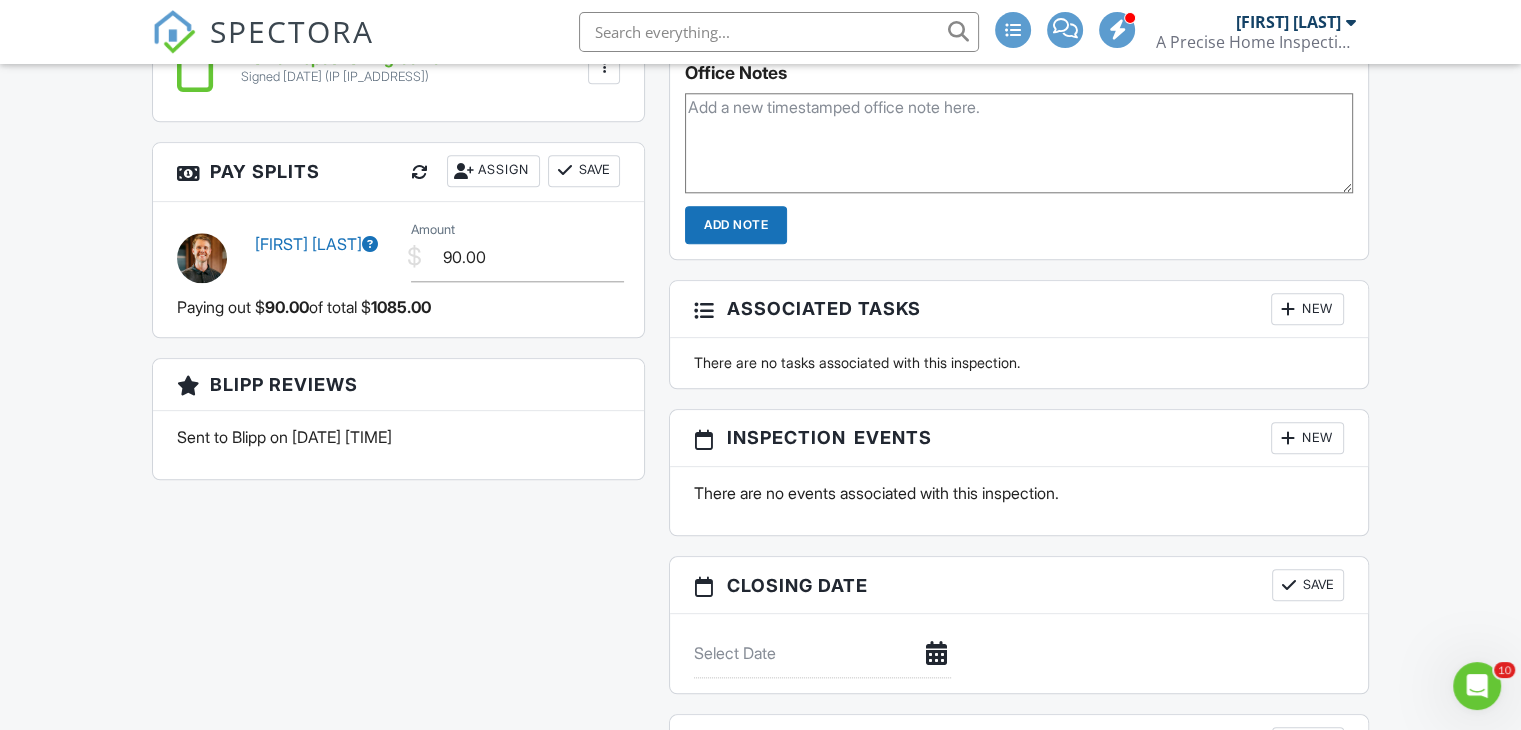 click on "New" at bounding box center (1307, 438) 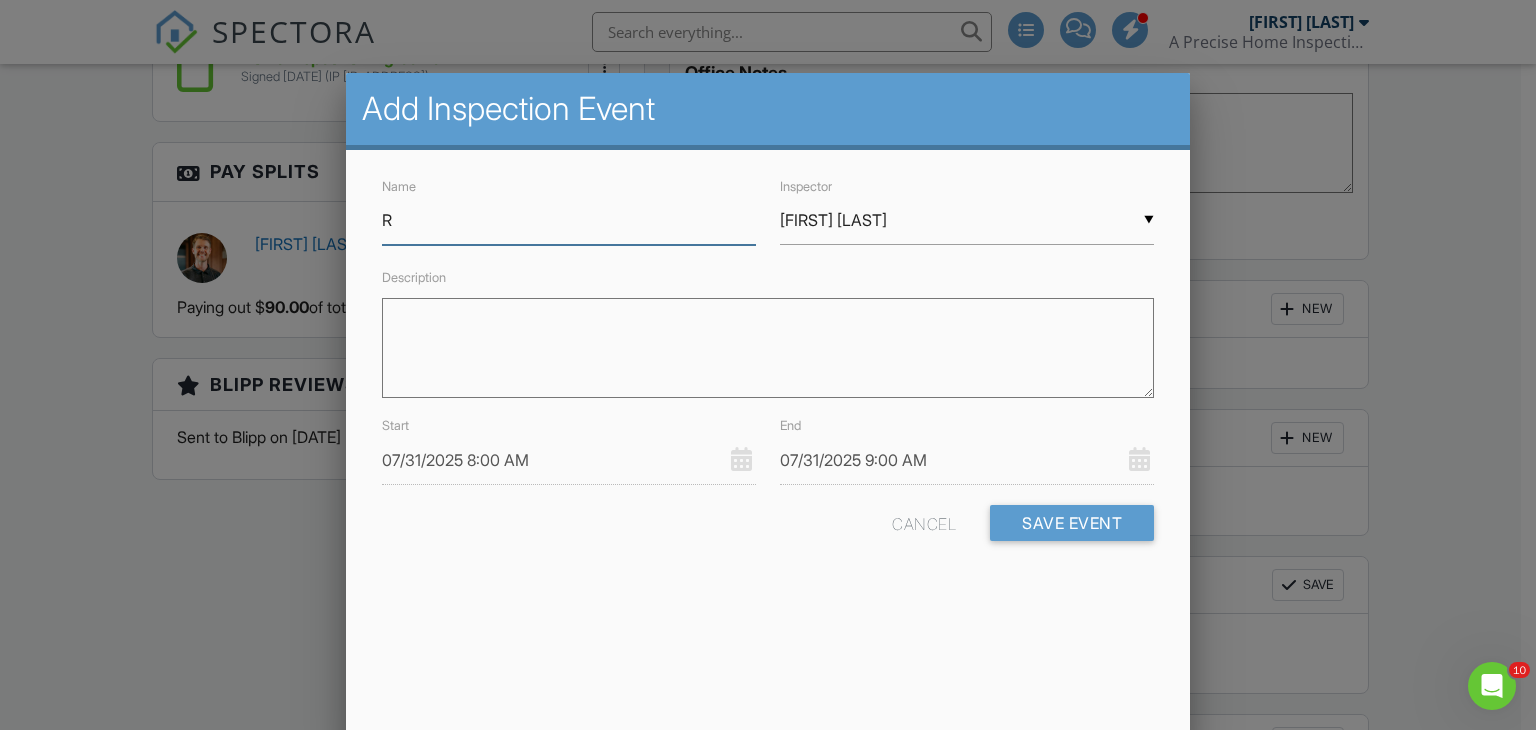 type on "Radon Pickup-Occupied" 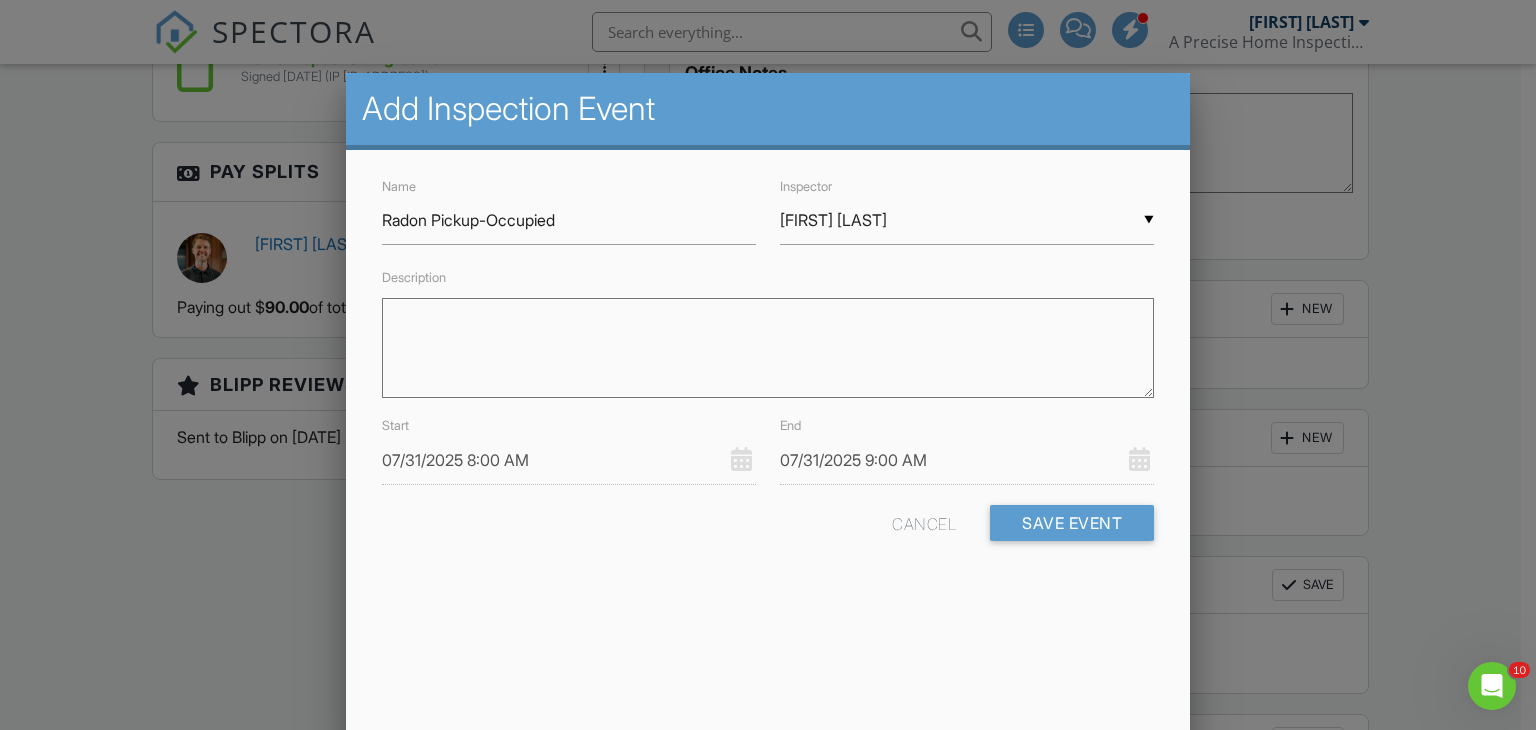 click on "▼ Tom George Tom George Hunter Davidson Kevin Harbour Tom George
Hunter Davidson
Kevin Harbour" at bounding box center [967, 220] 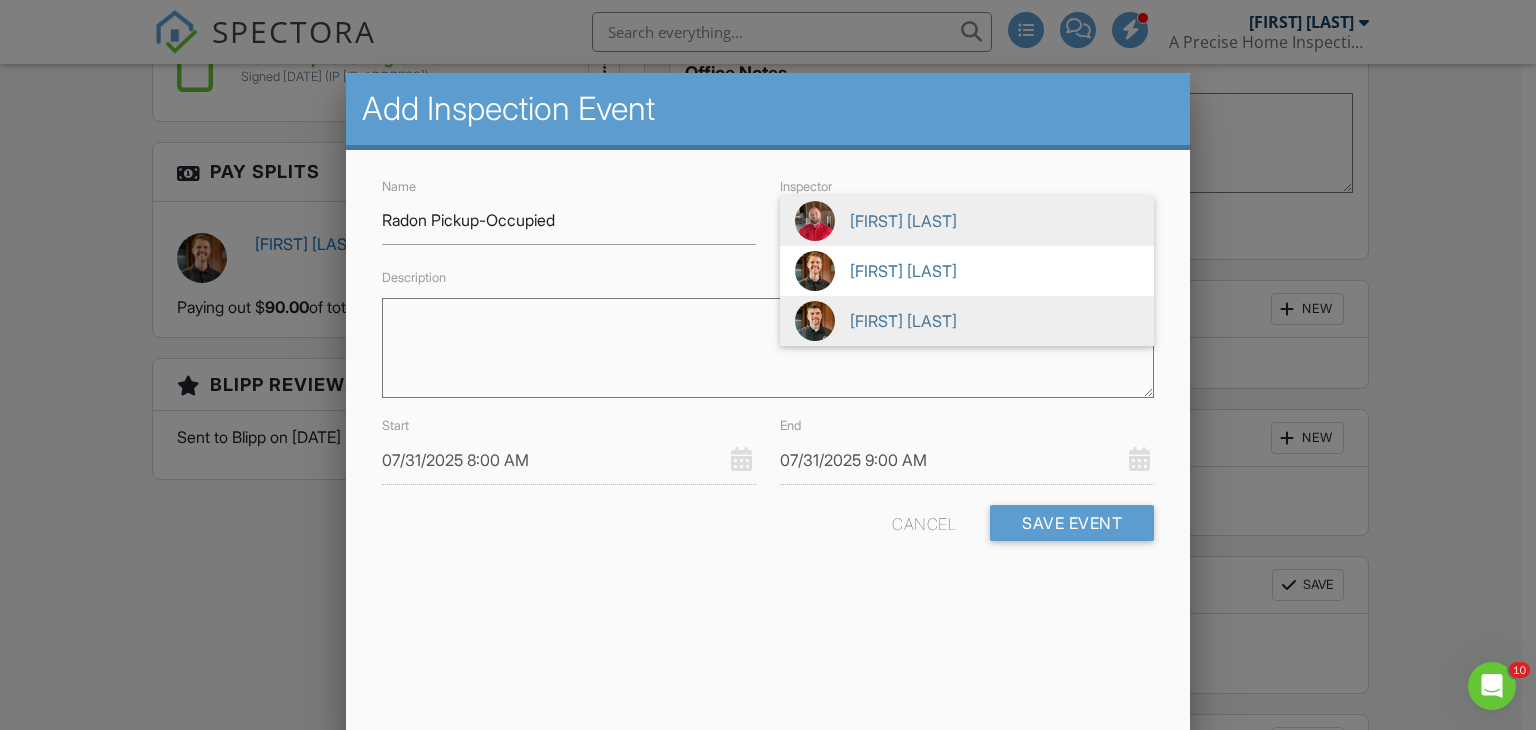 click on "[FIRST] [LAST]" at bounding box center (967, 321) 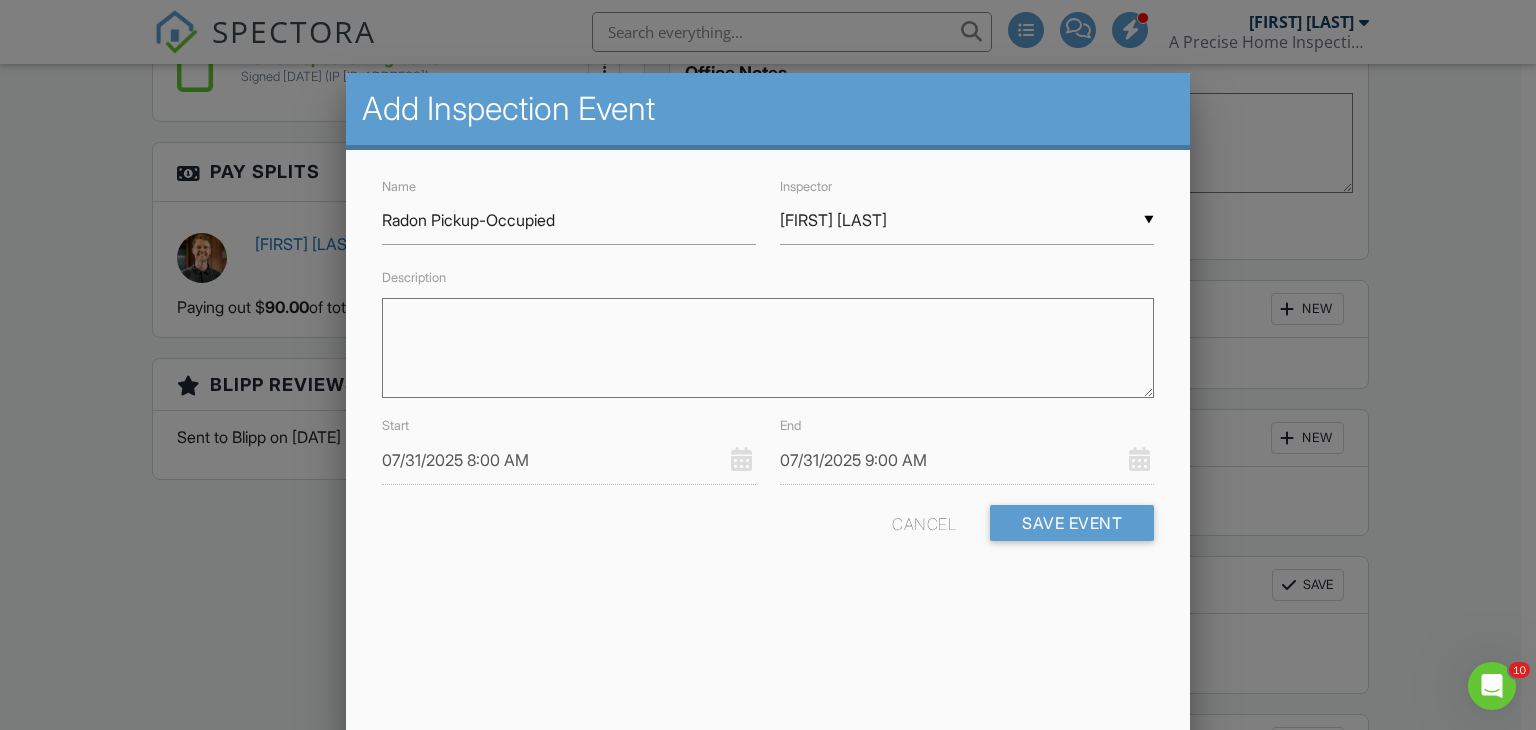 click on "Description" at bounding box center [768, 348] 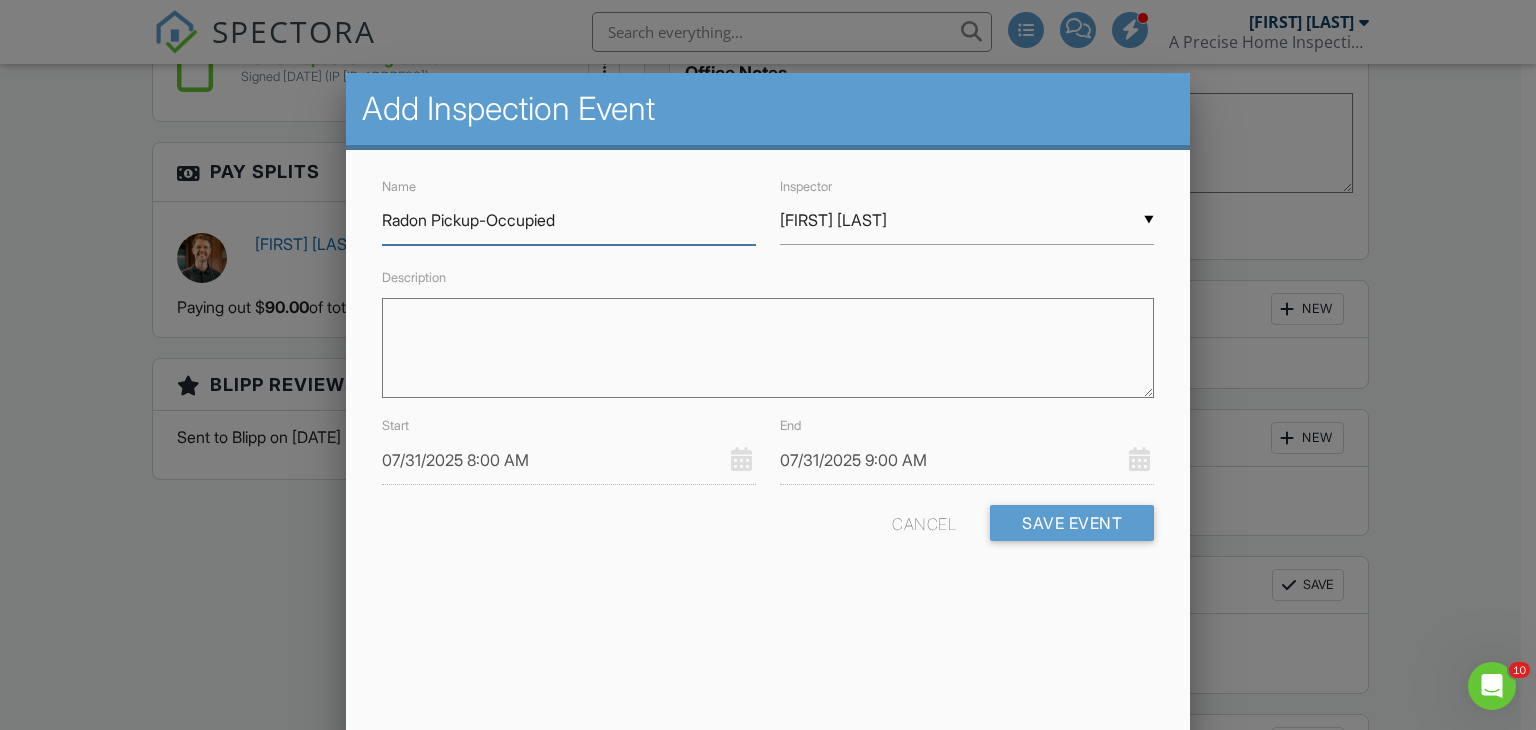 click on "Radon Pickup-Occupied" at bounding box center [569, 220] 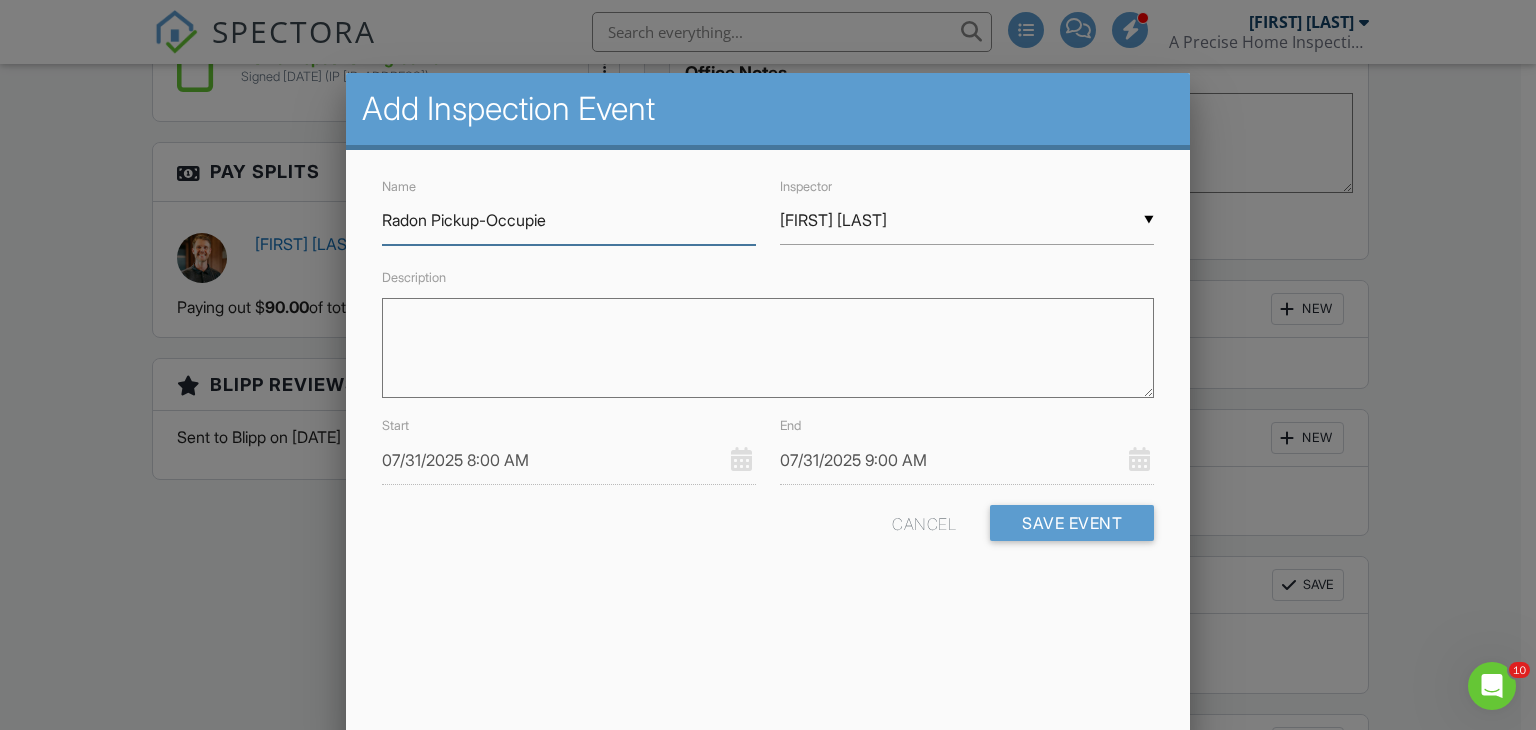 type on "Radon Pickup-Occupied" 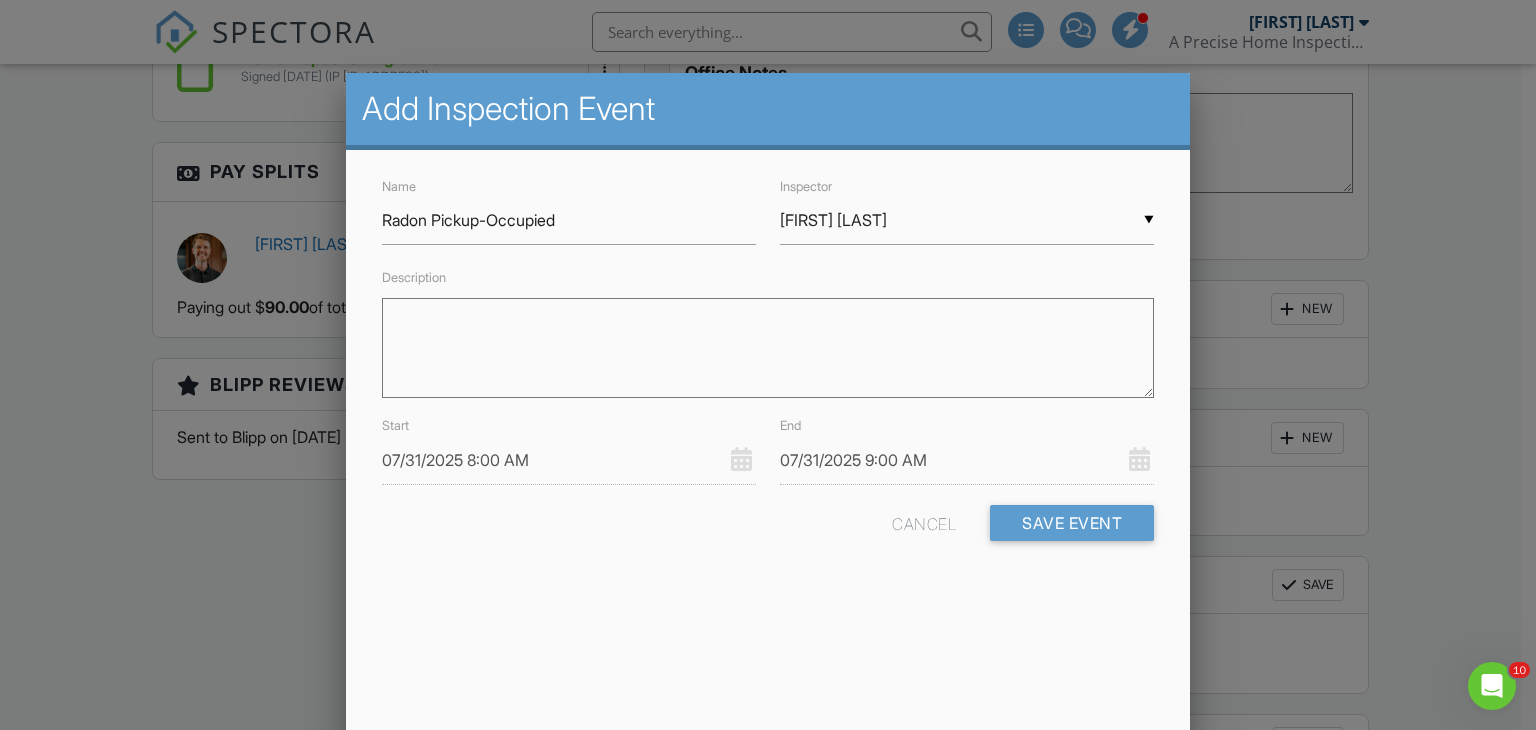 click on "Description" at bounding box center [768, 348] 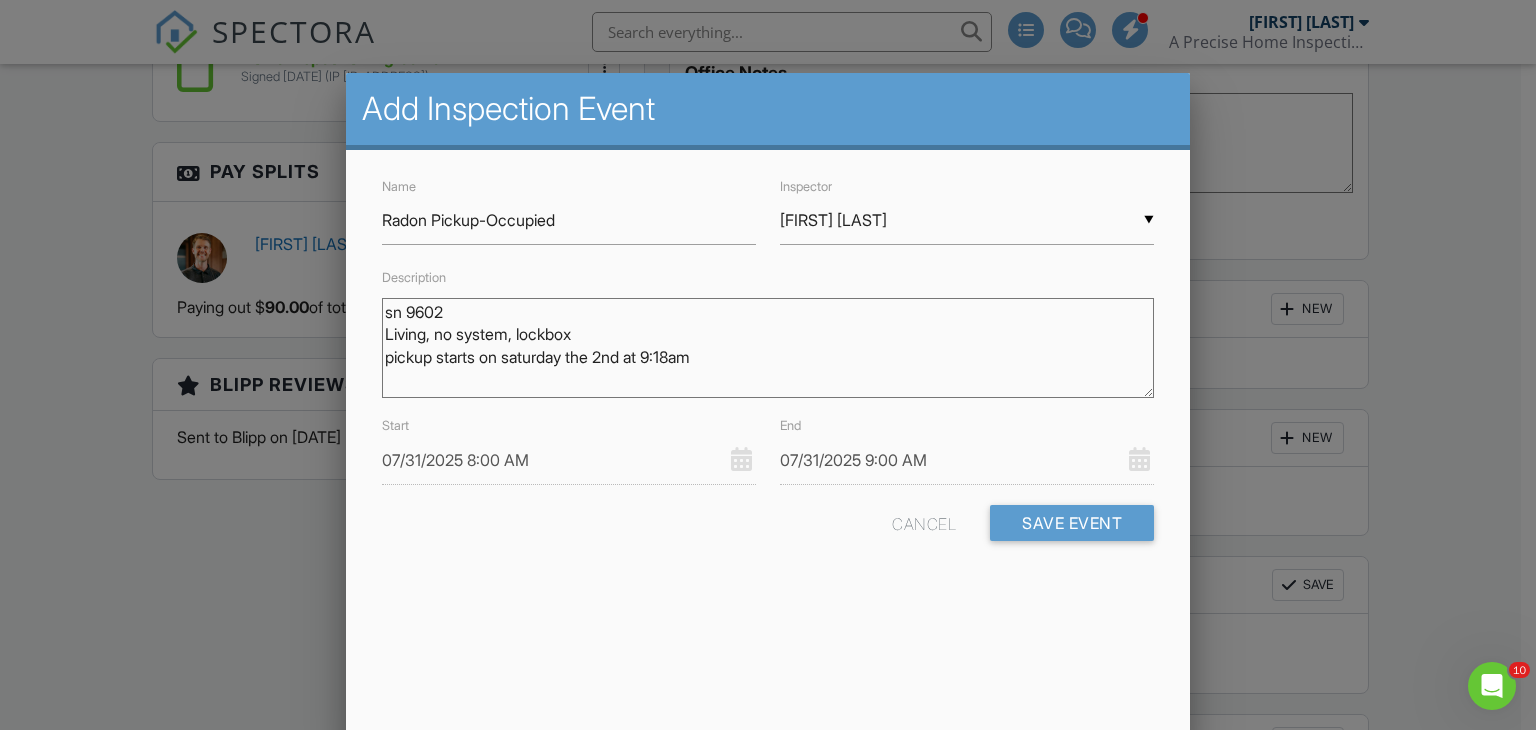 type on "sn 9602
Living, no system, lockbox
pickup starts on saturday the 2nd at 9:18am" 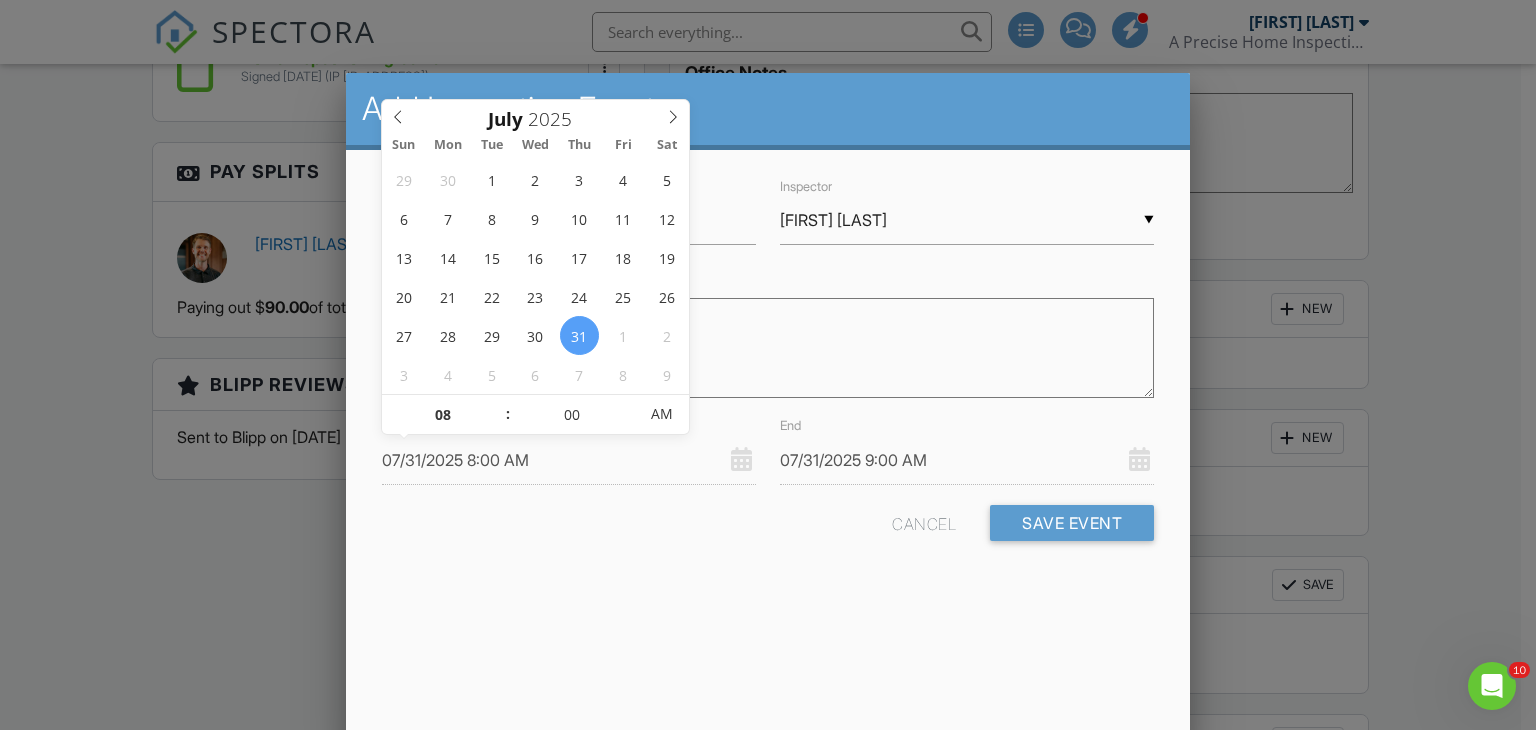 click on "07/31/2025 8:00 AM" at bounding box center [569, 460] 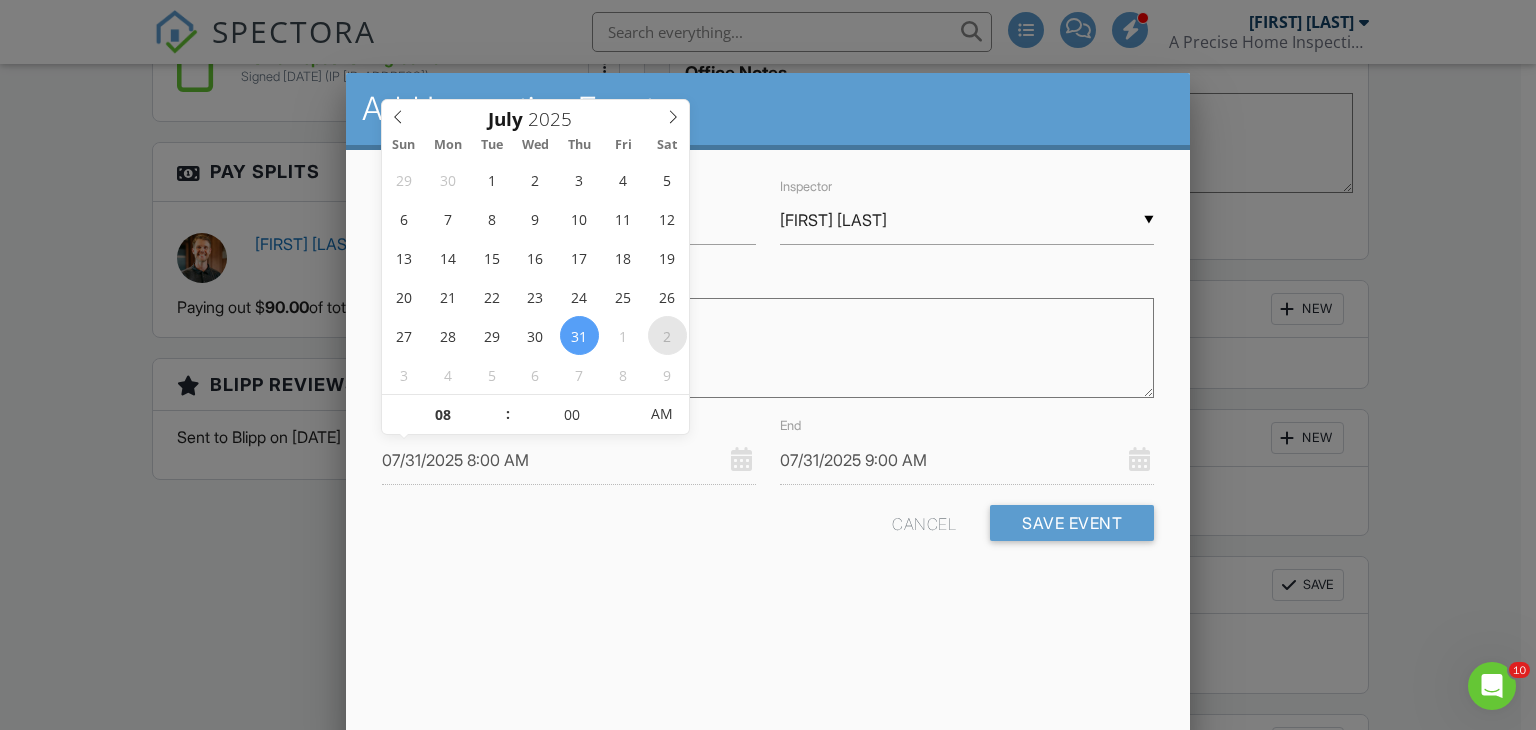 type on "08/02/2025 8:00 AM" 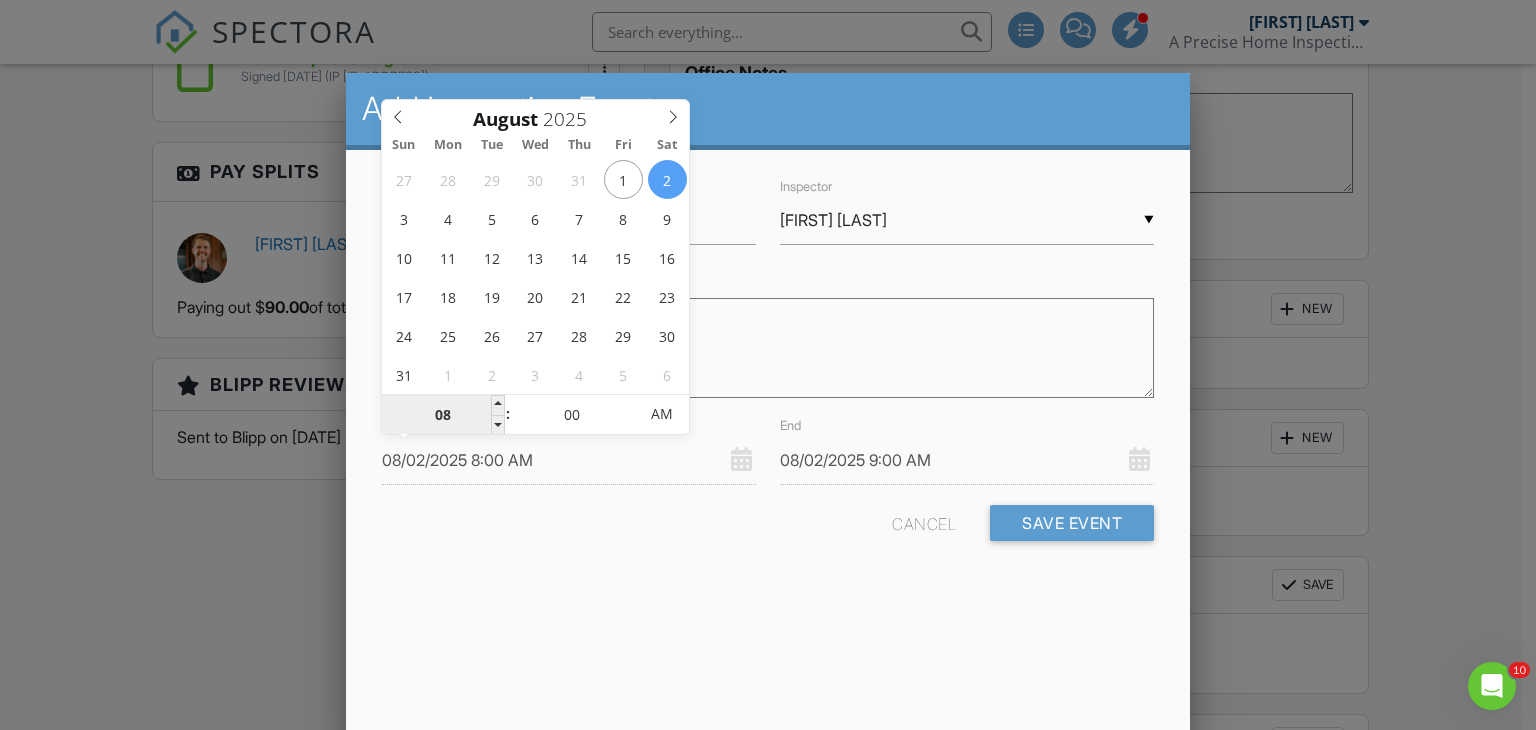 type on "08/02/2025 12:00 AM" 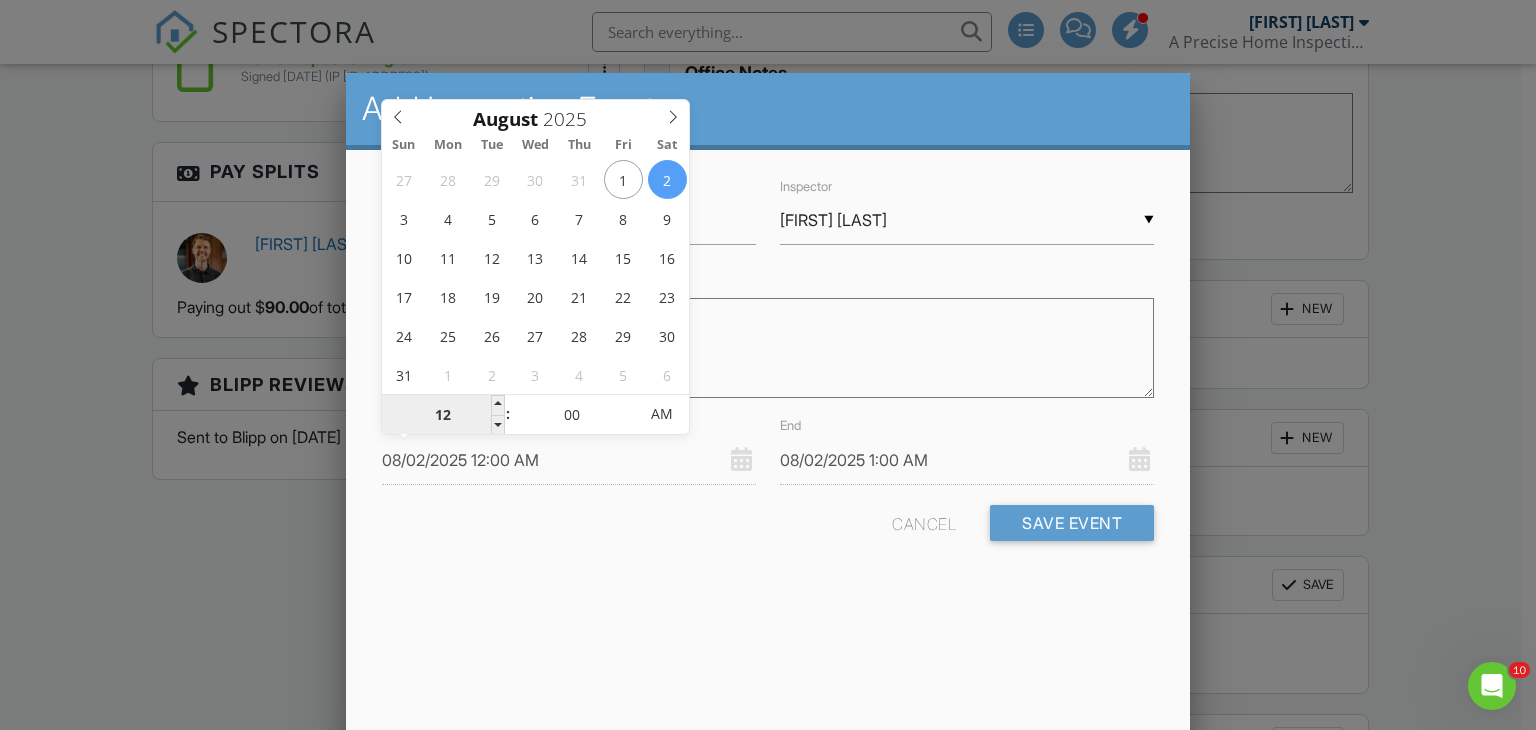 type on "08/02/2025 9:00 AM" 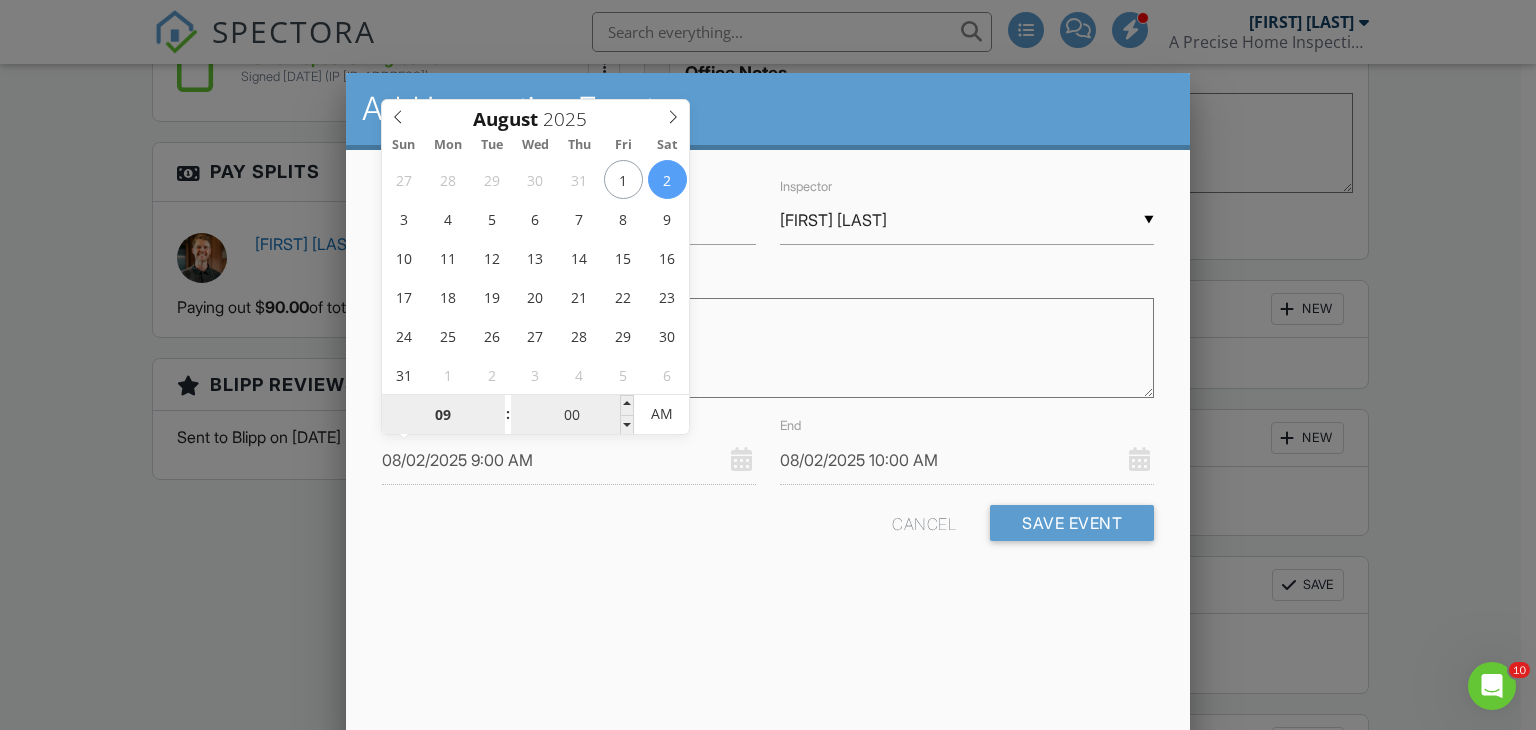 type on "09" 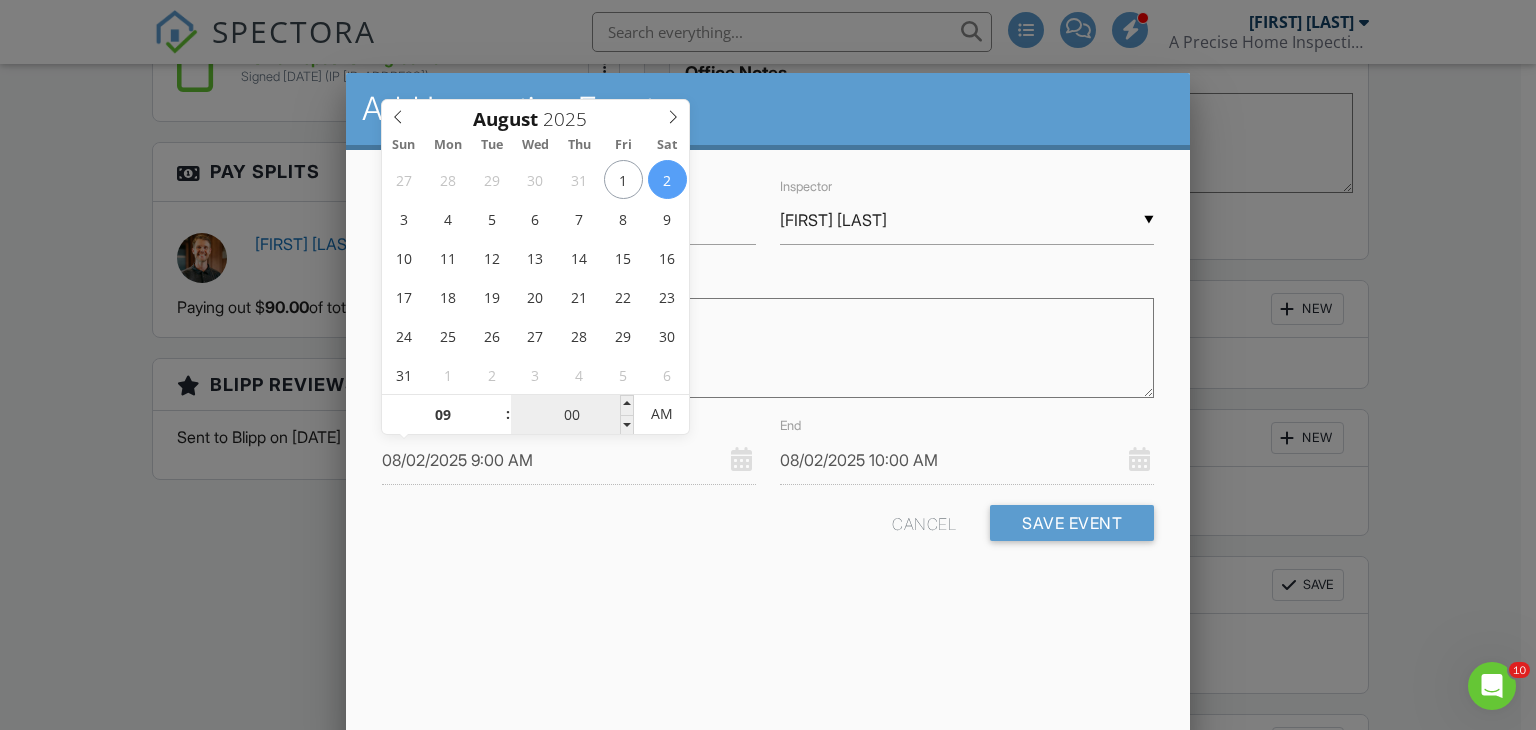 click on "00" at bounding box center (572, 415) 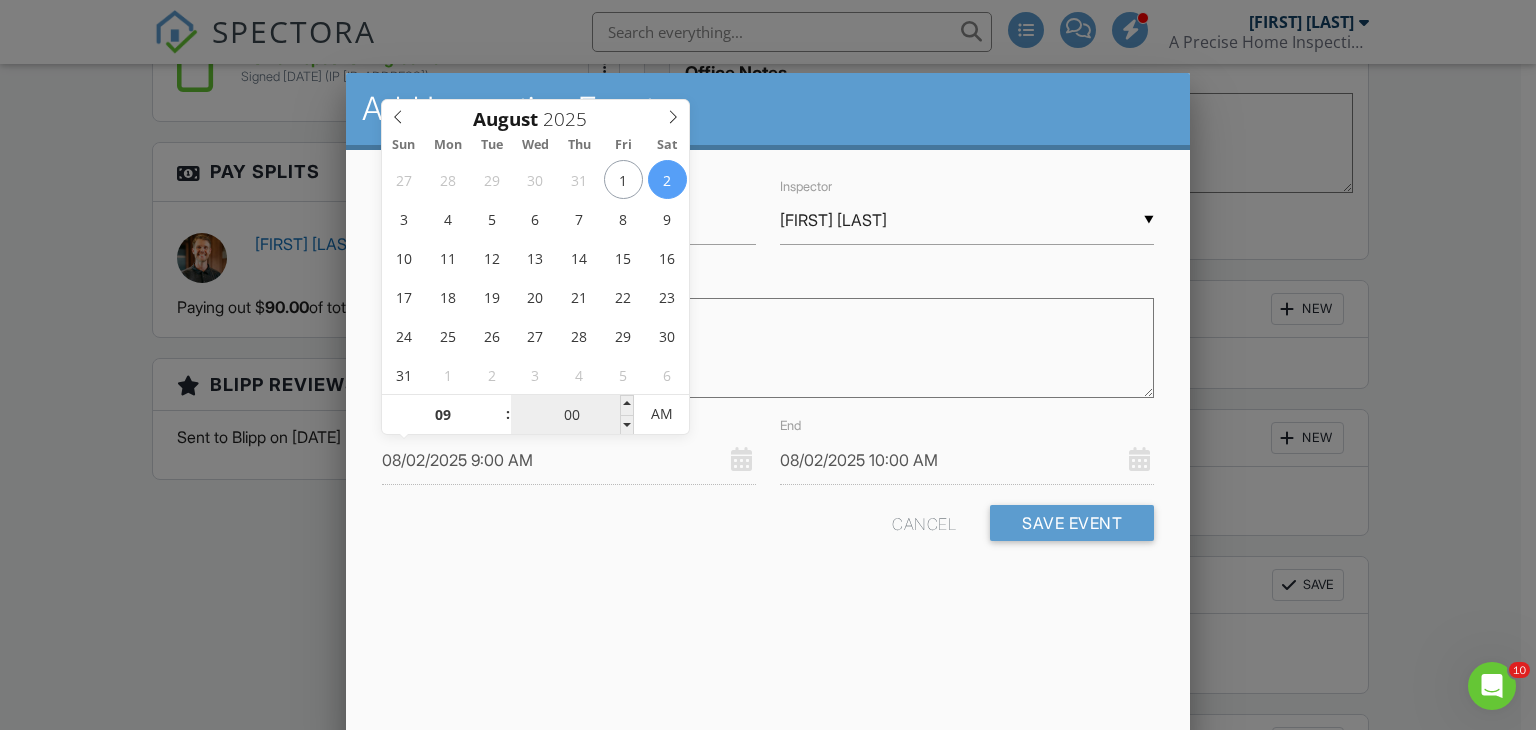 type on "08/02/2025 9:01 AM" 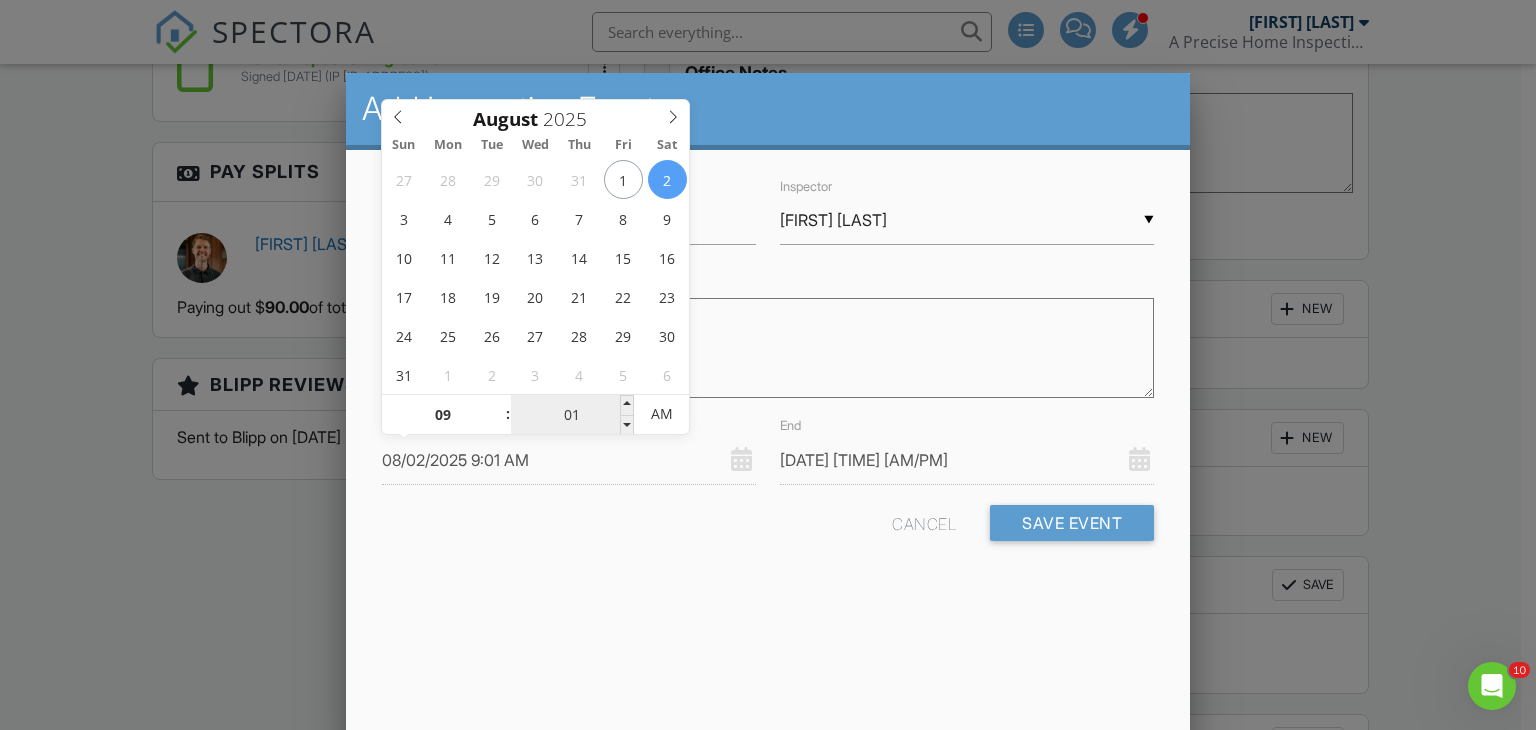 type on "08/02/2025 9:16 AM" 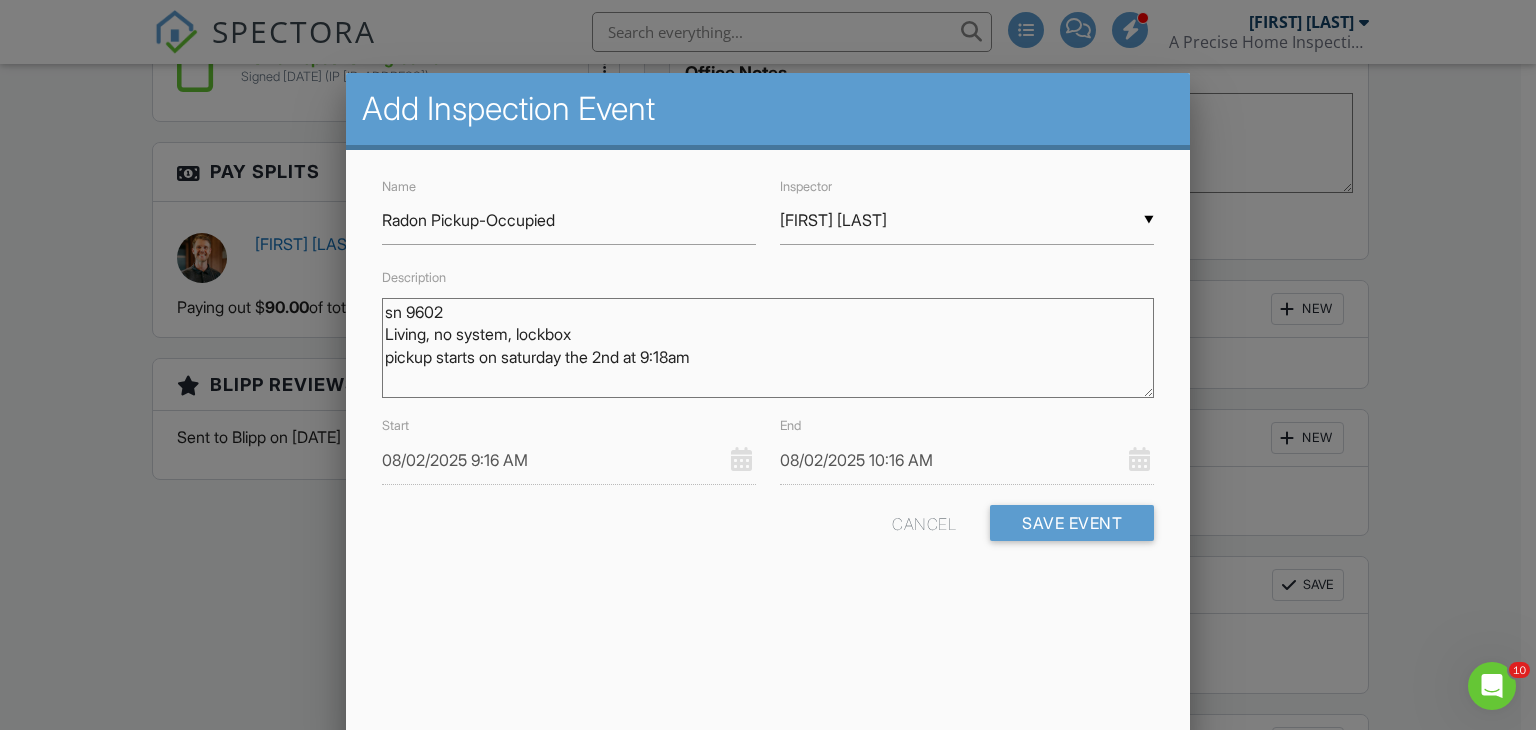 click on "sn 9602
Living, no system, lockbox
pickup starts on saturday the 2nd at 9:18am" at bounding box center (768, 348) 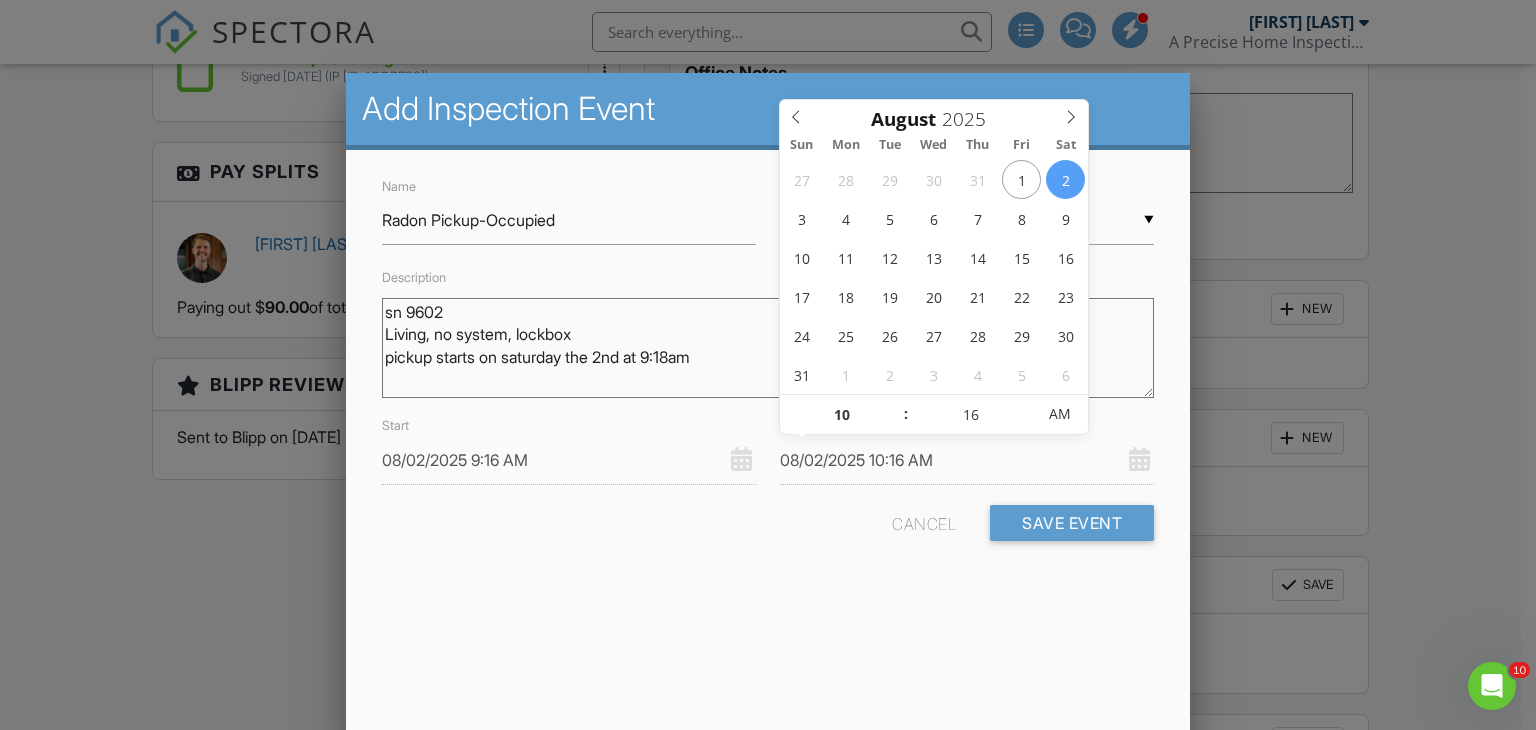 click on "08/02/2025 10:16 AM" at bounding box center (967, 460) 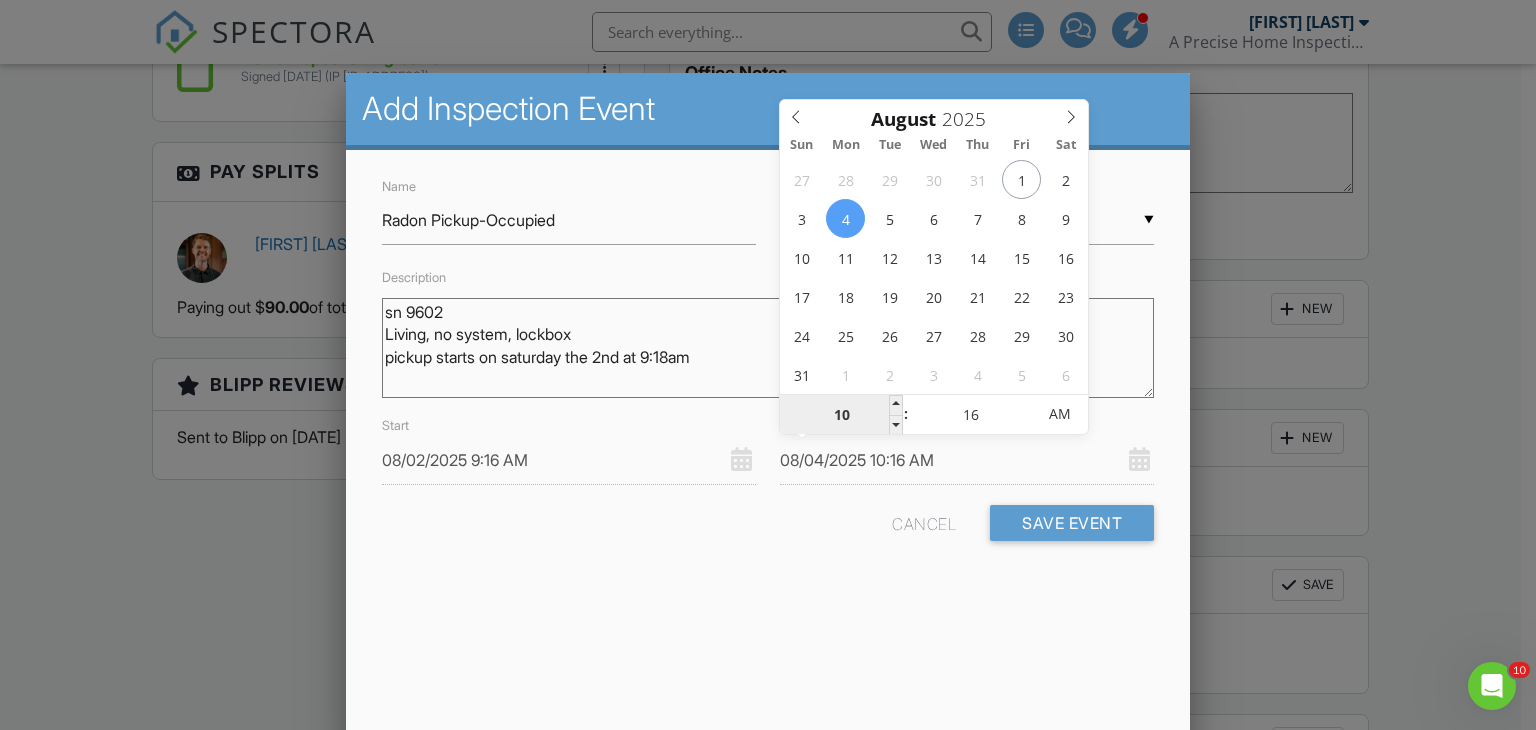 type on "08/04/2025 6:16 AM" 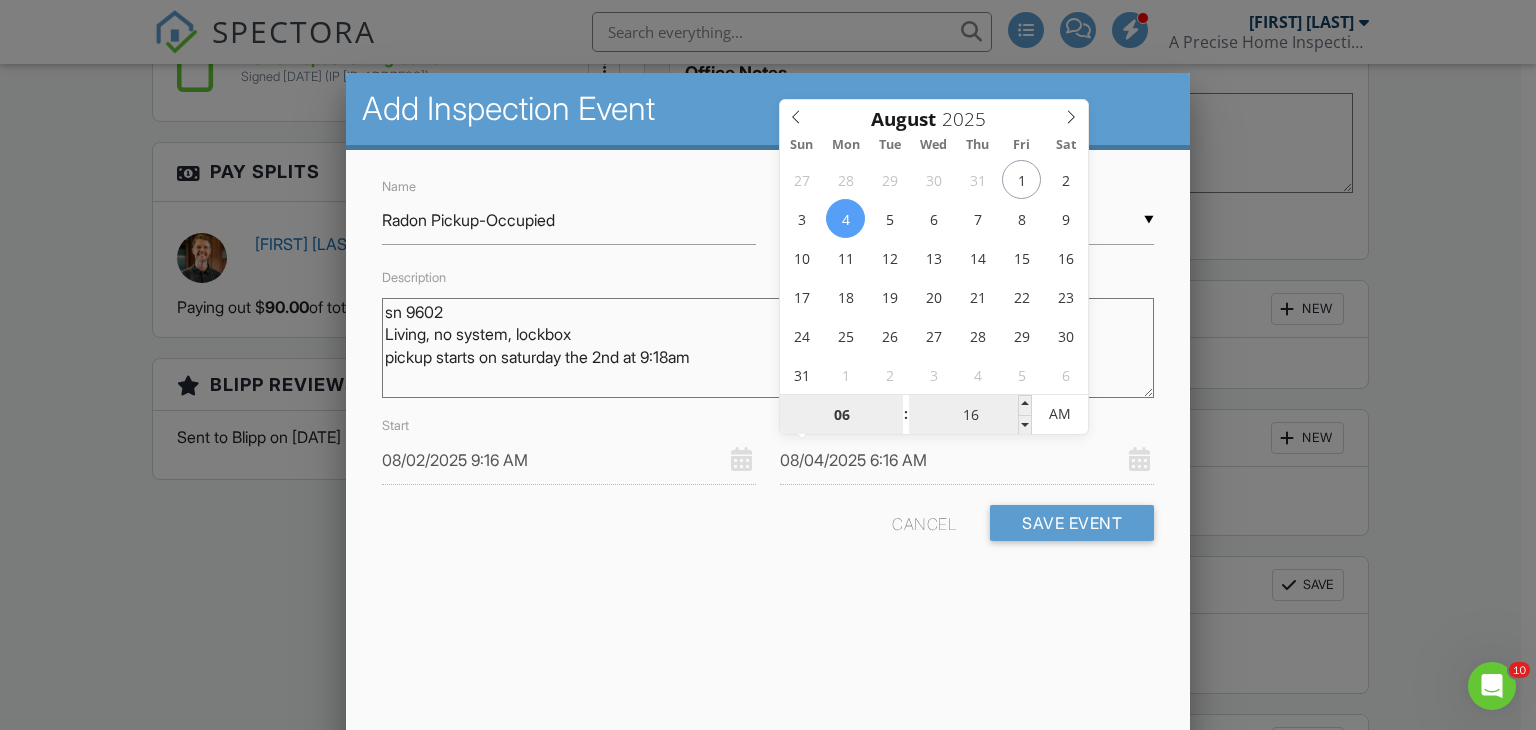 type on "06" 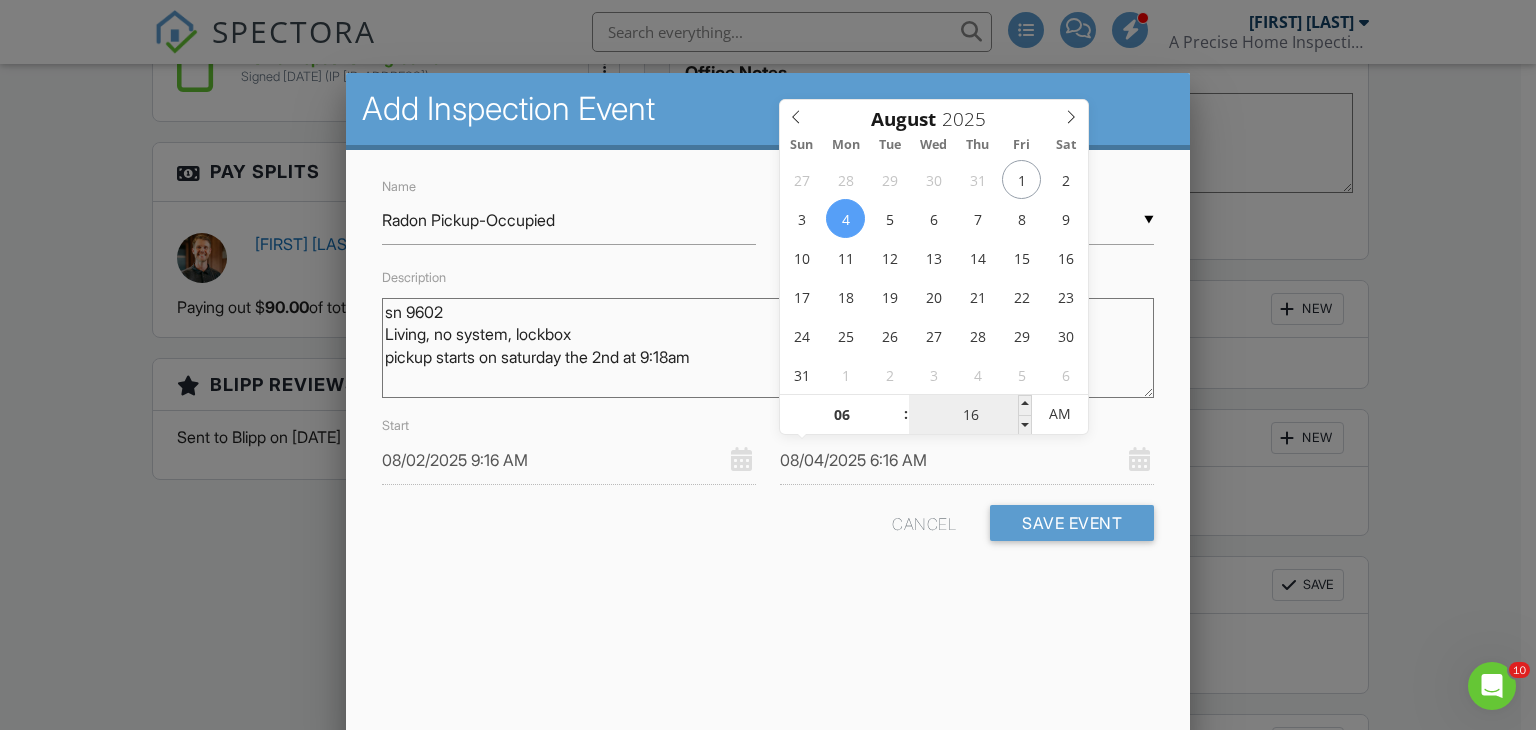click on "16" at bounding box center [970, 415] 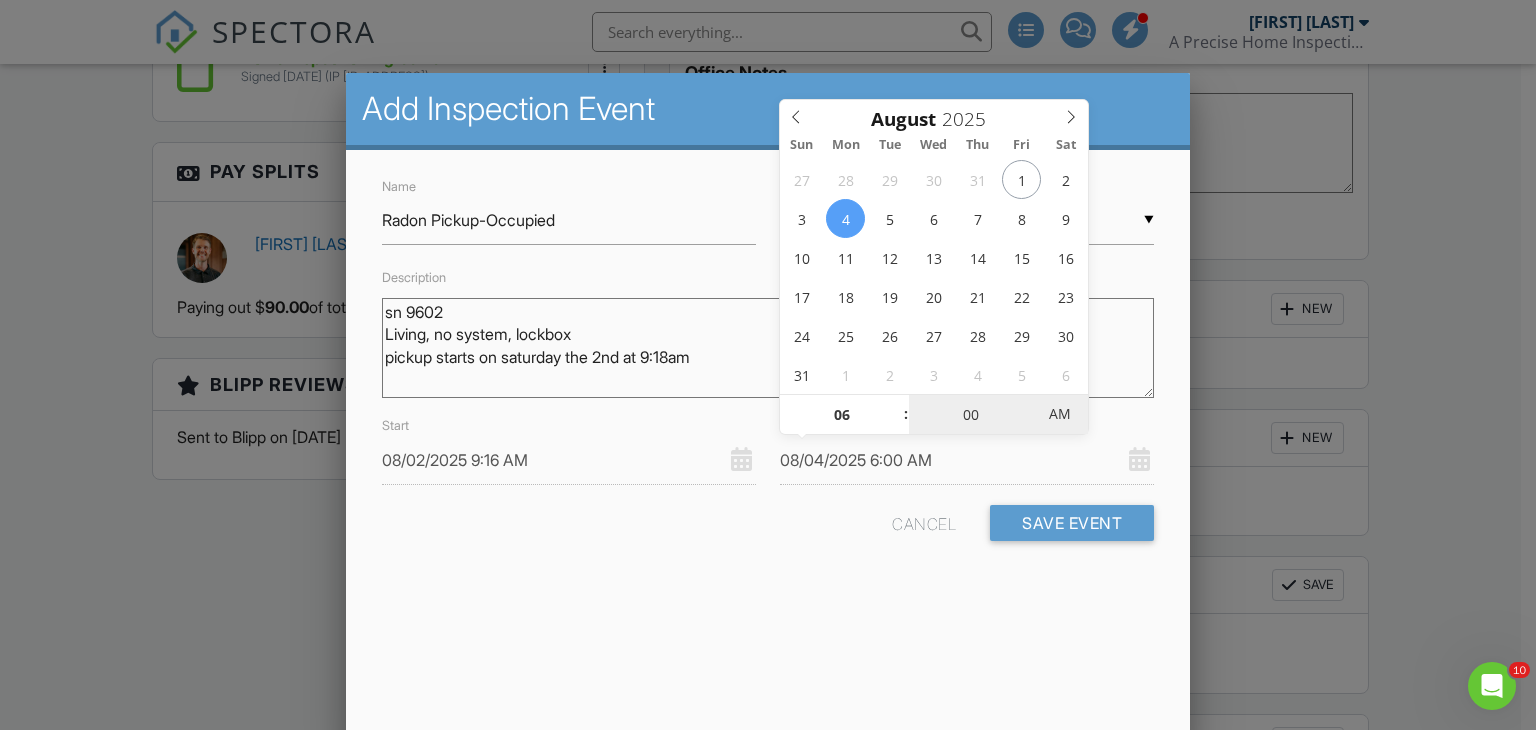 type on "08/04/2025 6:00 PM" 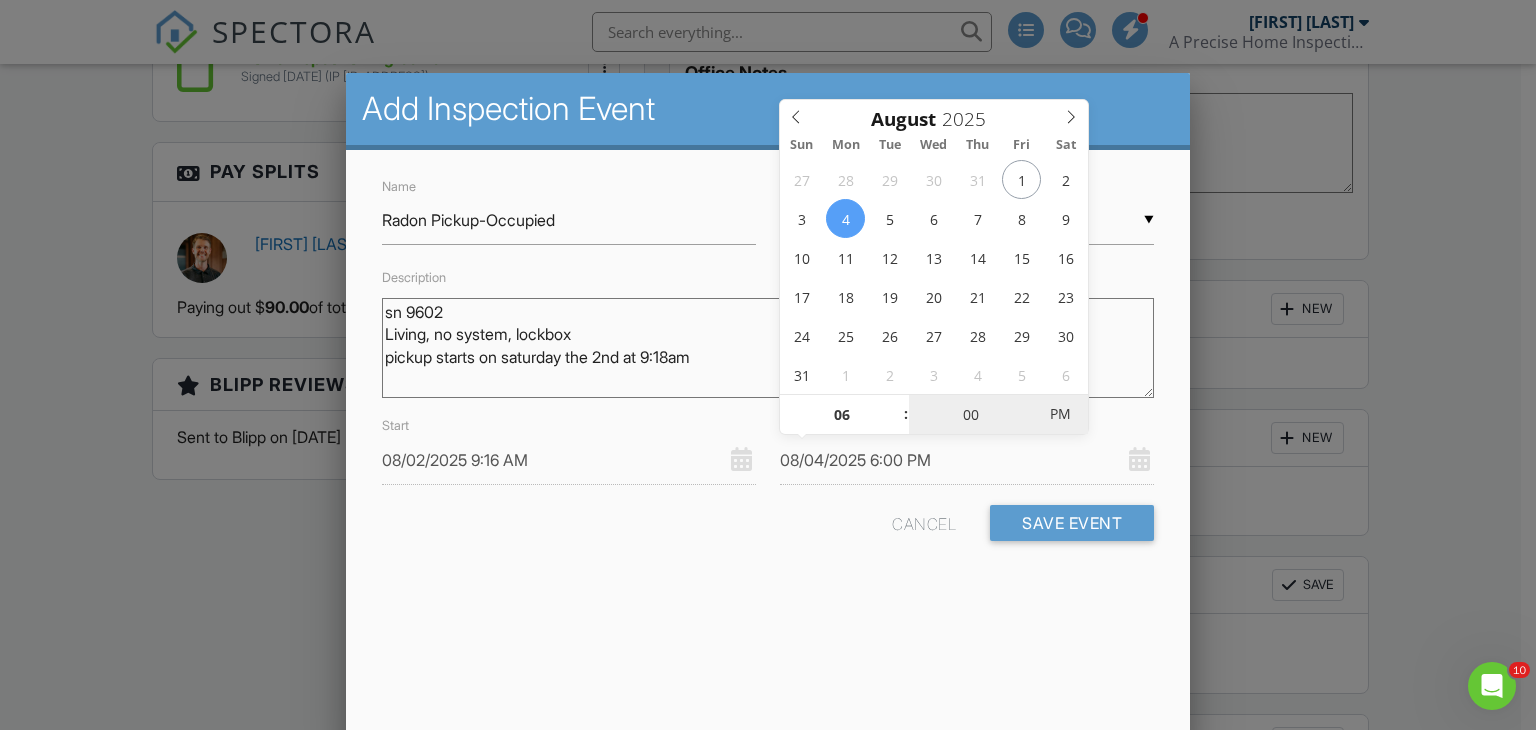 click on "PM" at bounding box center [1059, 414] 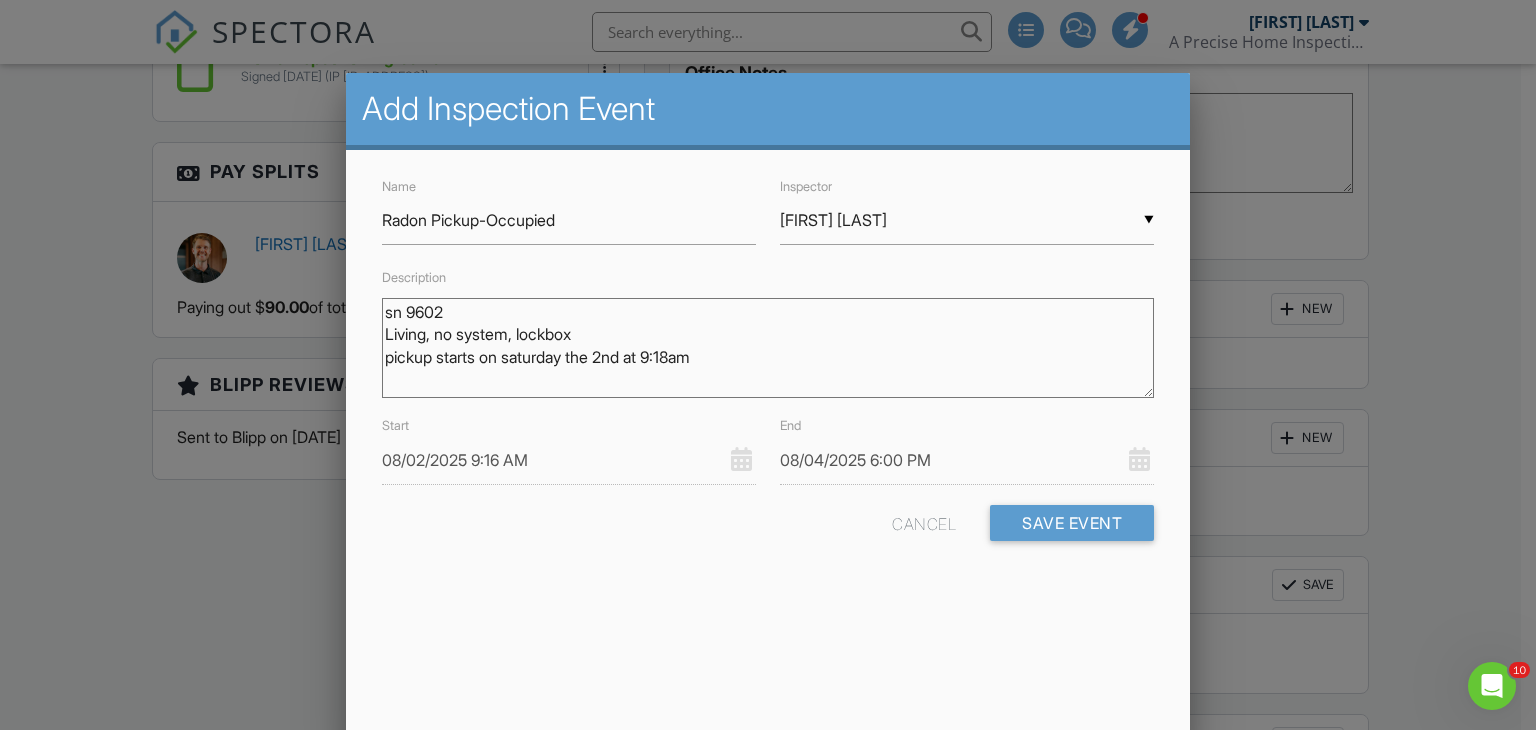 click on "Name
Radon Pickup-Occupied
Inspector
▼ Kevin Harbour Tom George Hunter Davidson Kevin Harbour Tom George
Hunter Davidson
Kevin Harbour
Description
sn 9602
Living, no system, lockbox
pickup starts on saturday the 2nd at 9:18am
Start
08/02/2025 9:16 AM
End
08/04/2025 6:00 PM
Cancel
Save Event" at bounding box center [768, 375] 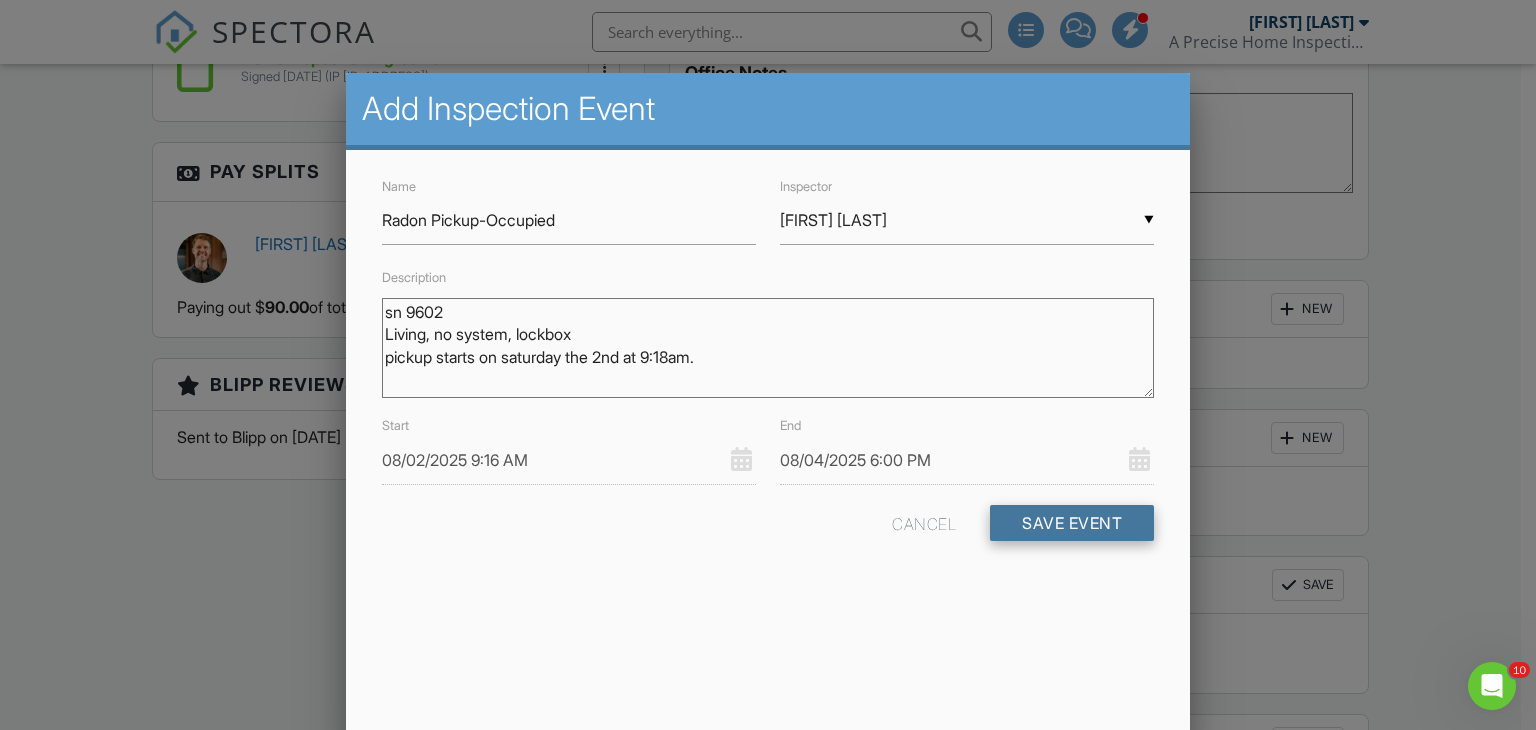 type on "sn 9602
Living, no system, lockbox
pickup starts on saturday the 2nd at 9:18am." 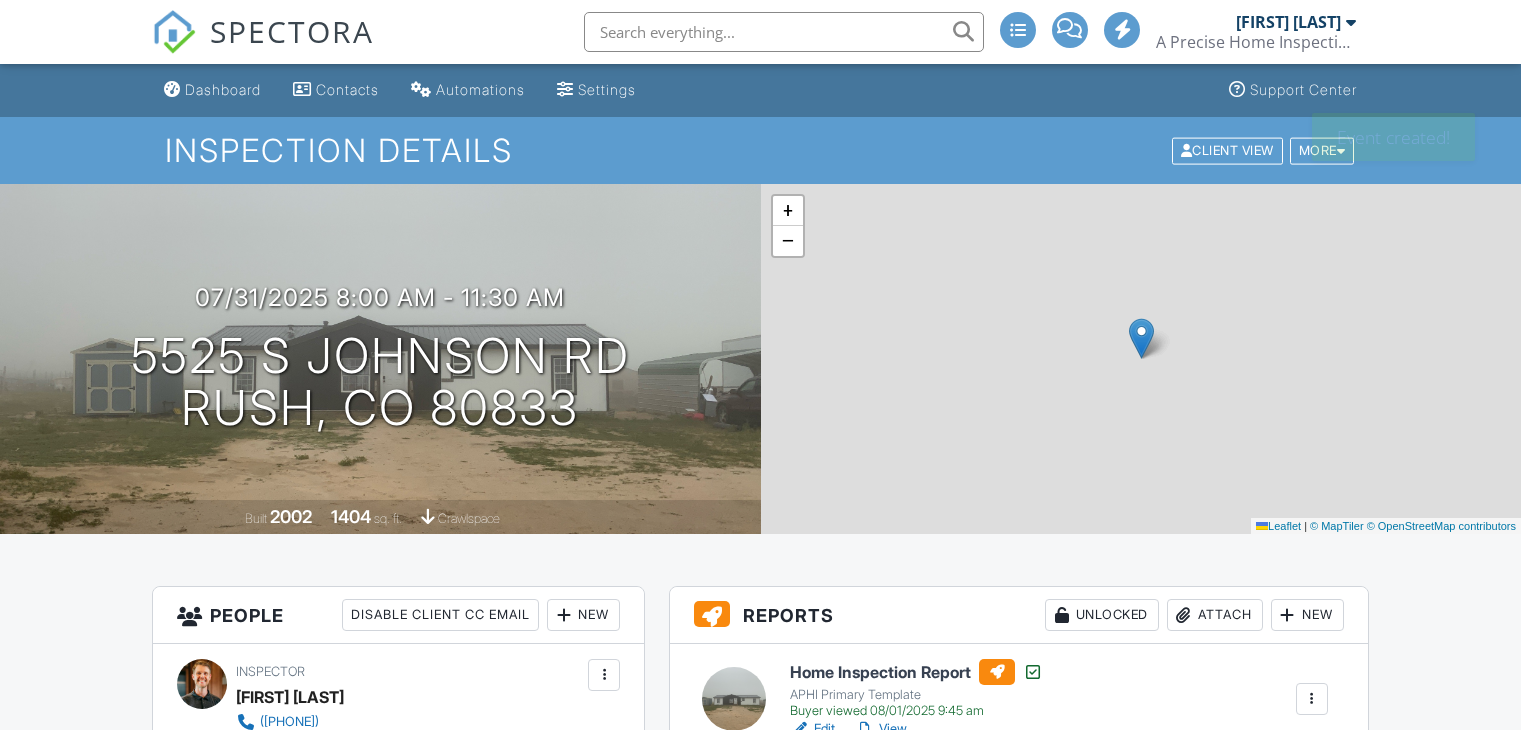 scroll, scrollTop: 0, scrollLeft: 0, axis: both 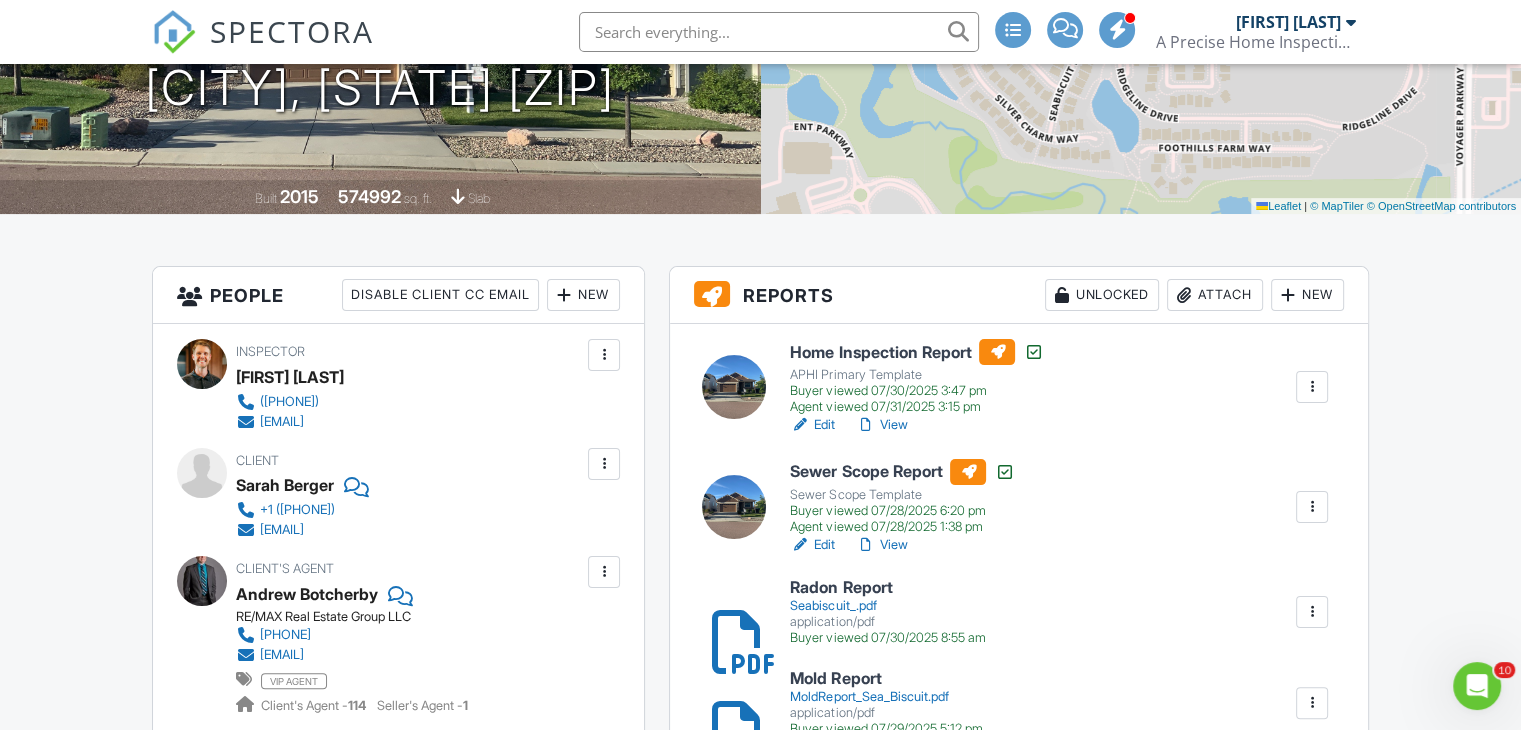 click on "View" at bounding box center (881, 425) 